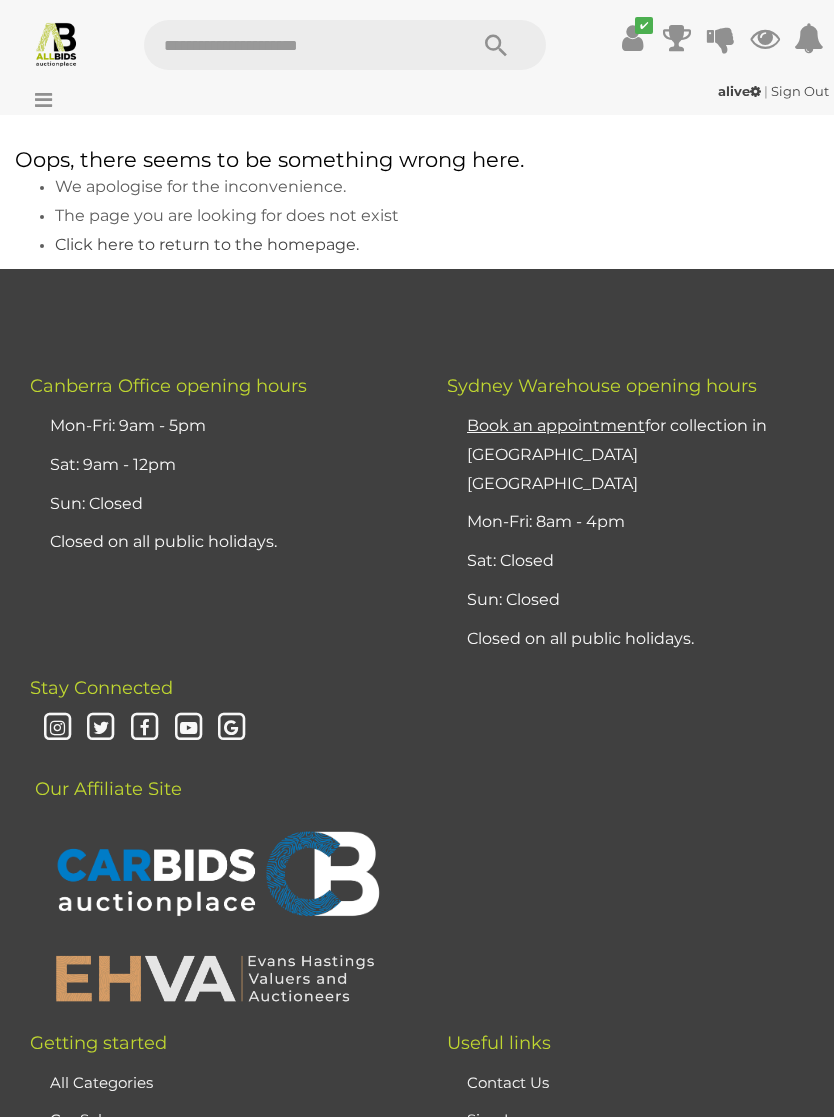 scroll, scrollTop: 0, scrollLeft: 0, axis: both 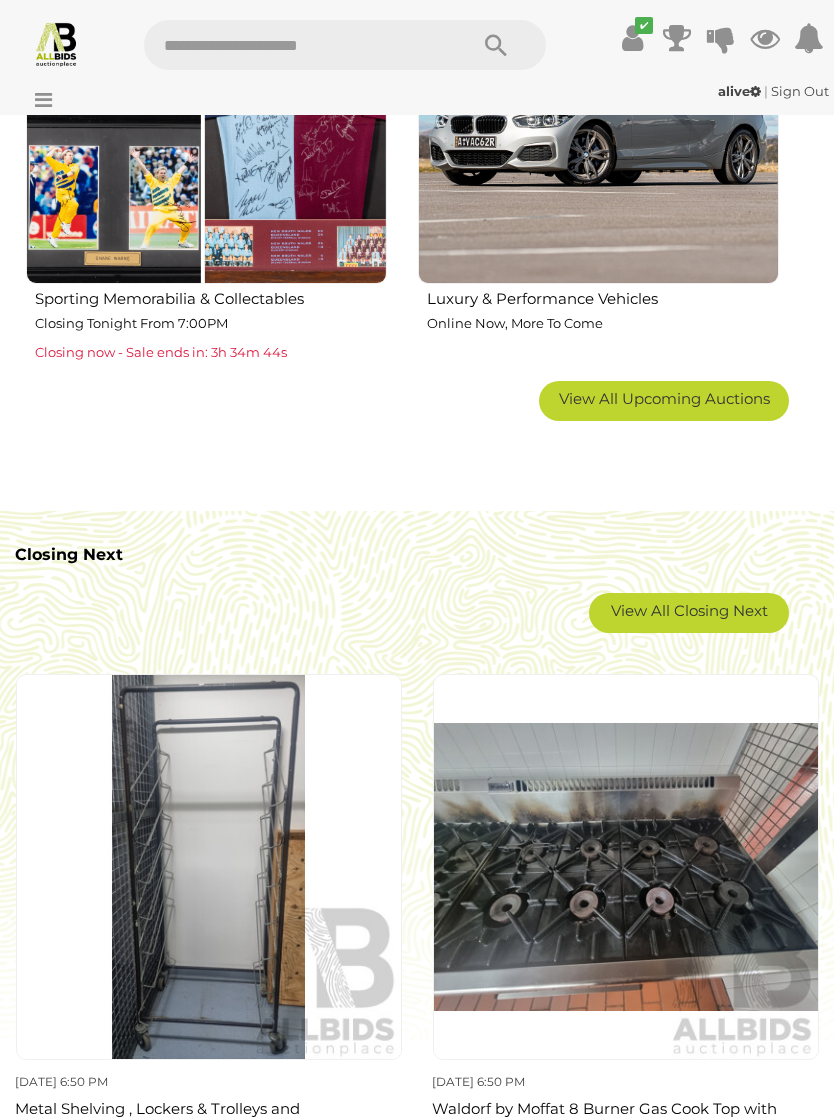 click on "View All Closing Next" at bounding box center (689, 613) 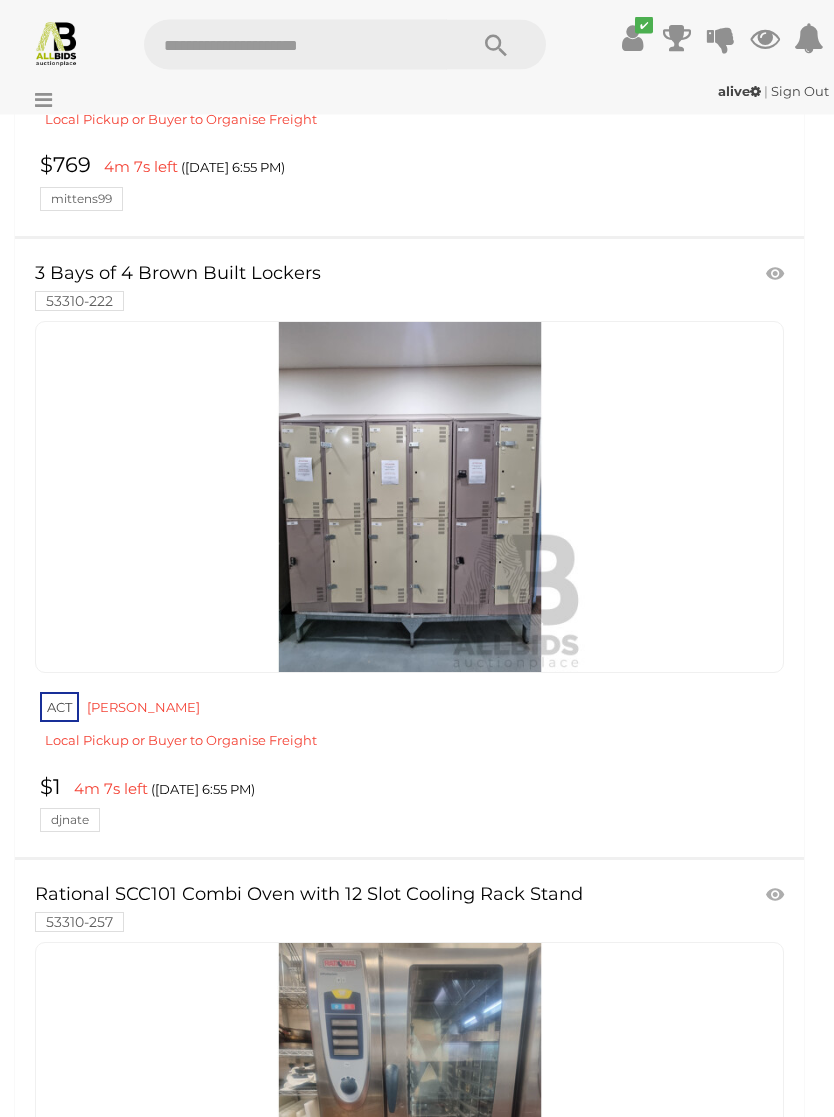 scroll, scrollTop: 15394, scrollLeft: 0, axis: vertical 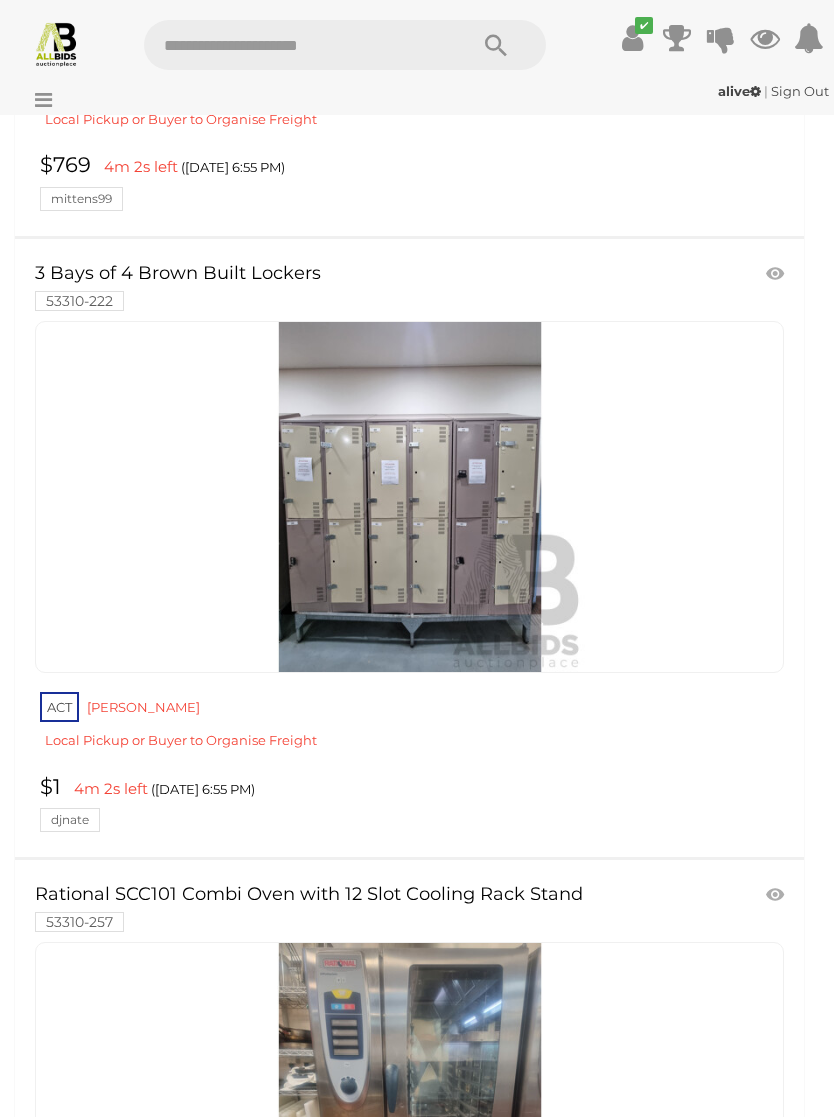 click at bounding box center (410, 497) 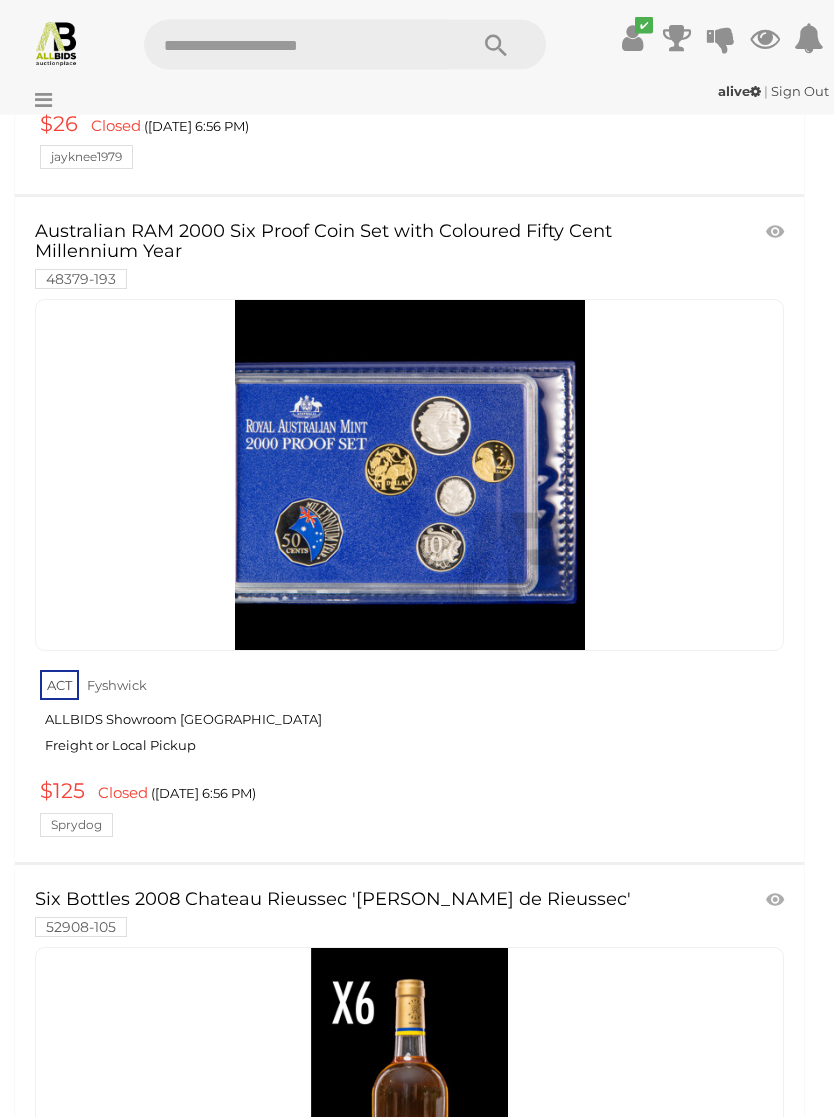 scroll, scrollTop: 17919, scrollLeft: 0, axis: vertical 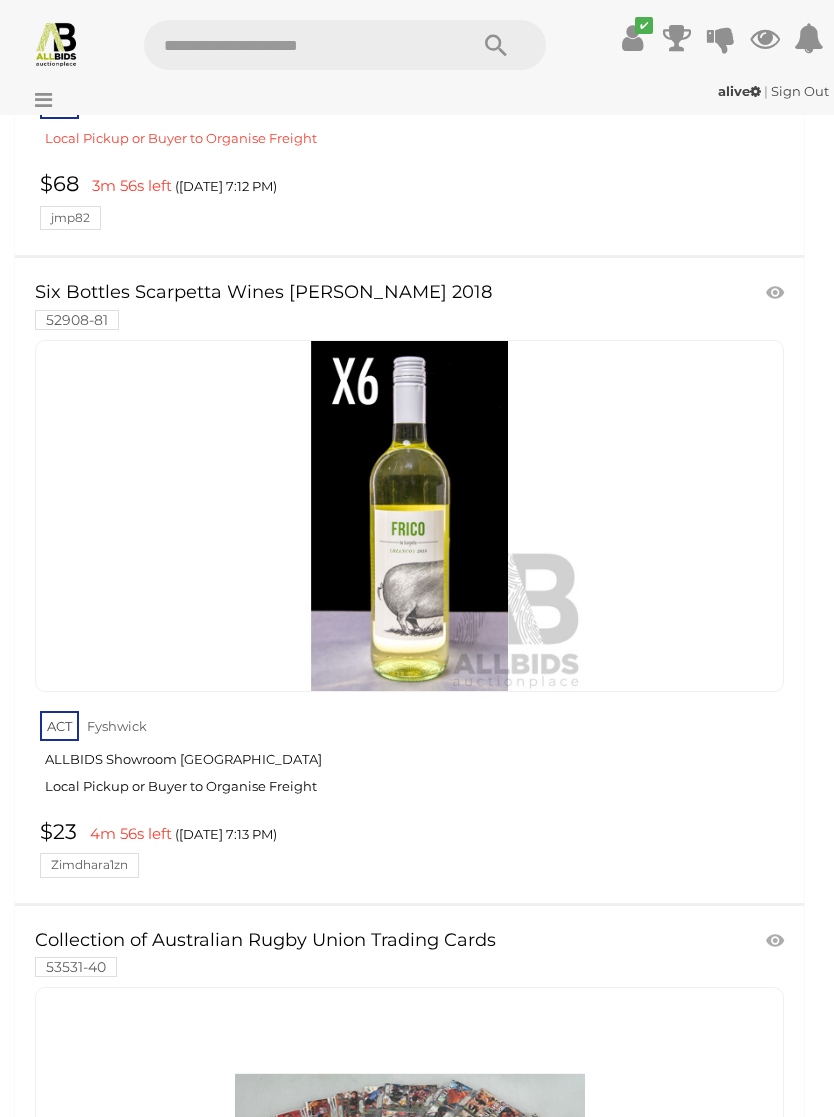 click at bounding box center (410, 516) 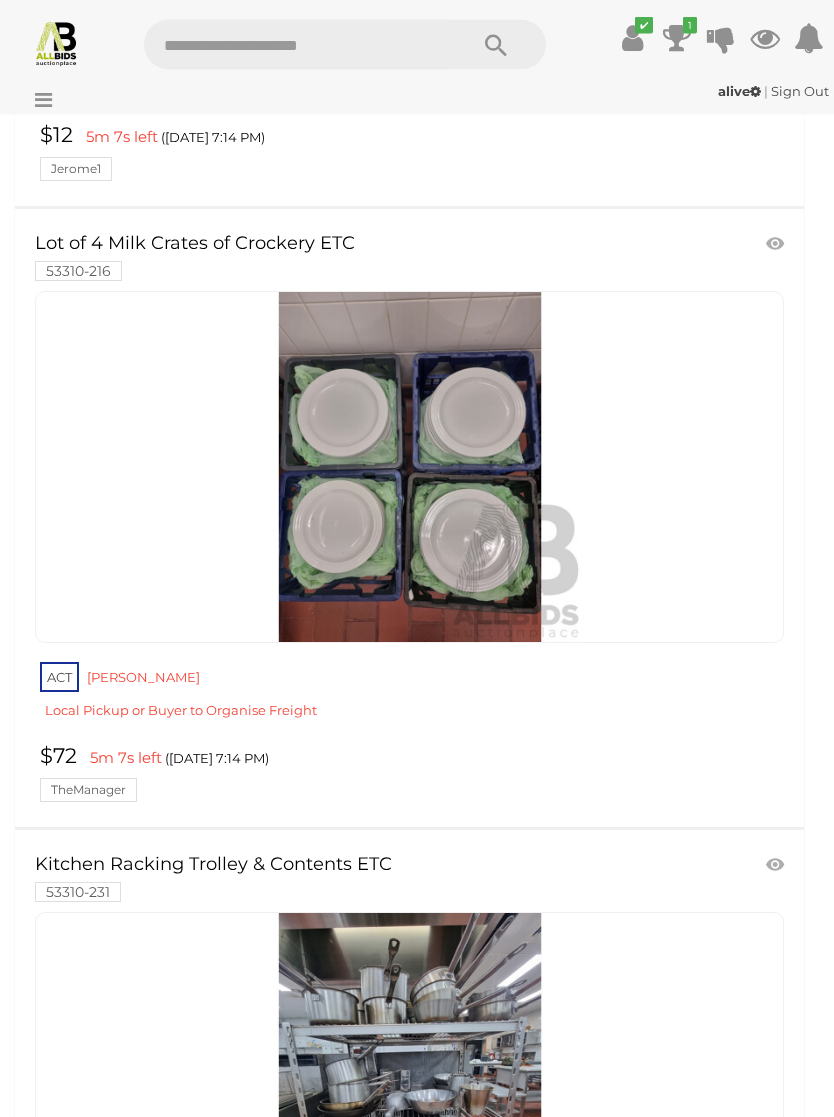 scroll, scrollTop: 28769, scrollLeft: 0, axis: vertical 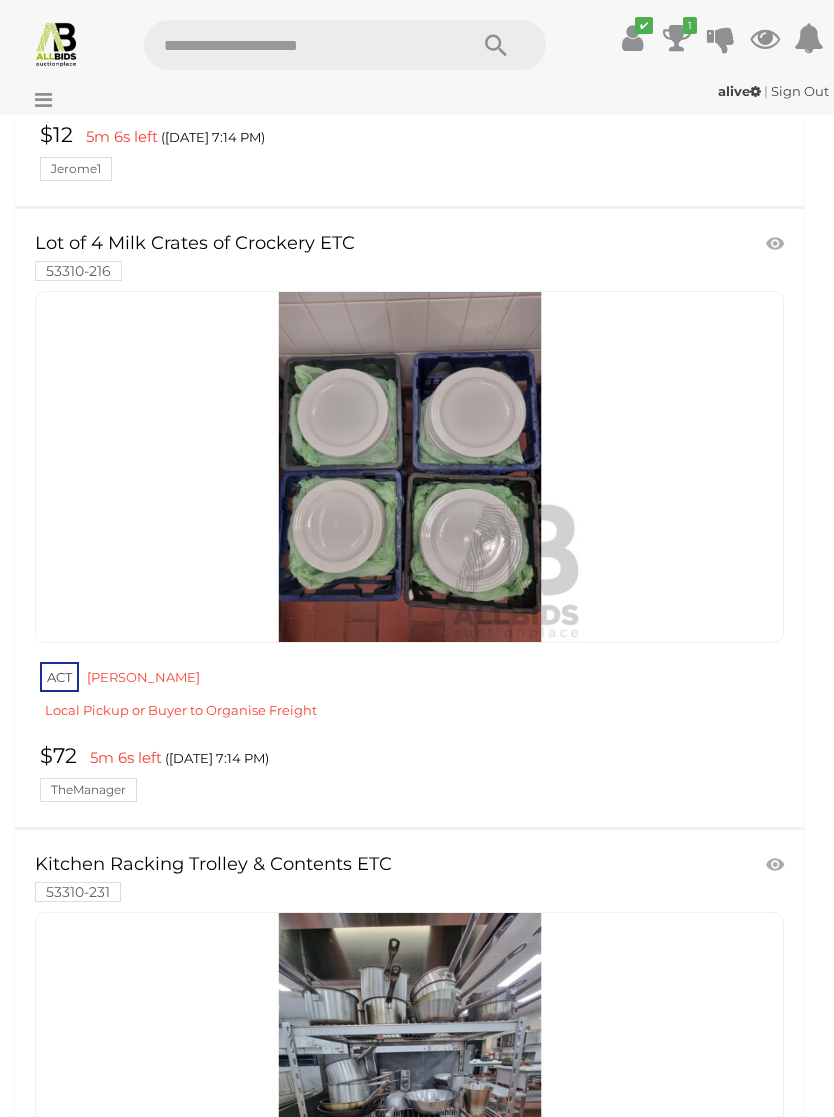 click on "Lot of 4 Milk Crates of Crockery ETC
53310-216" at bounding box center [409, 518] 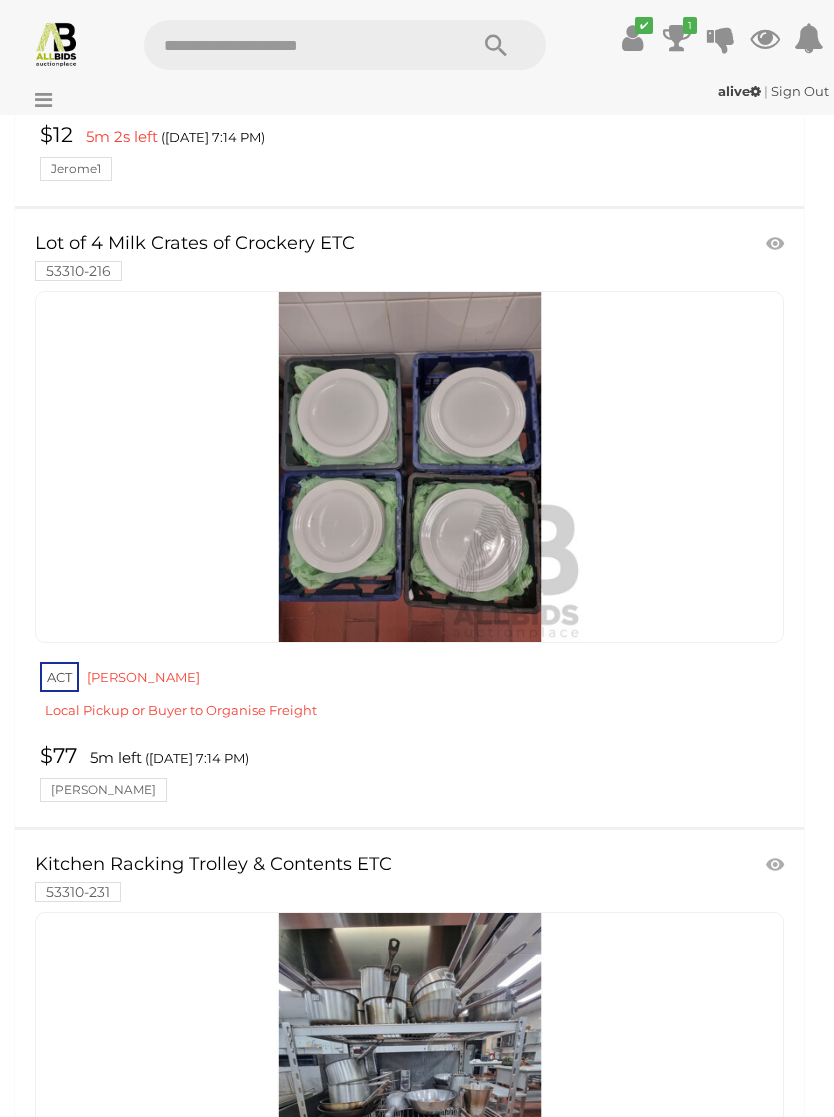 click at bounding box center [410, 467] 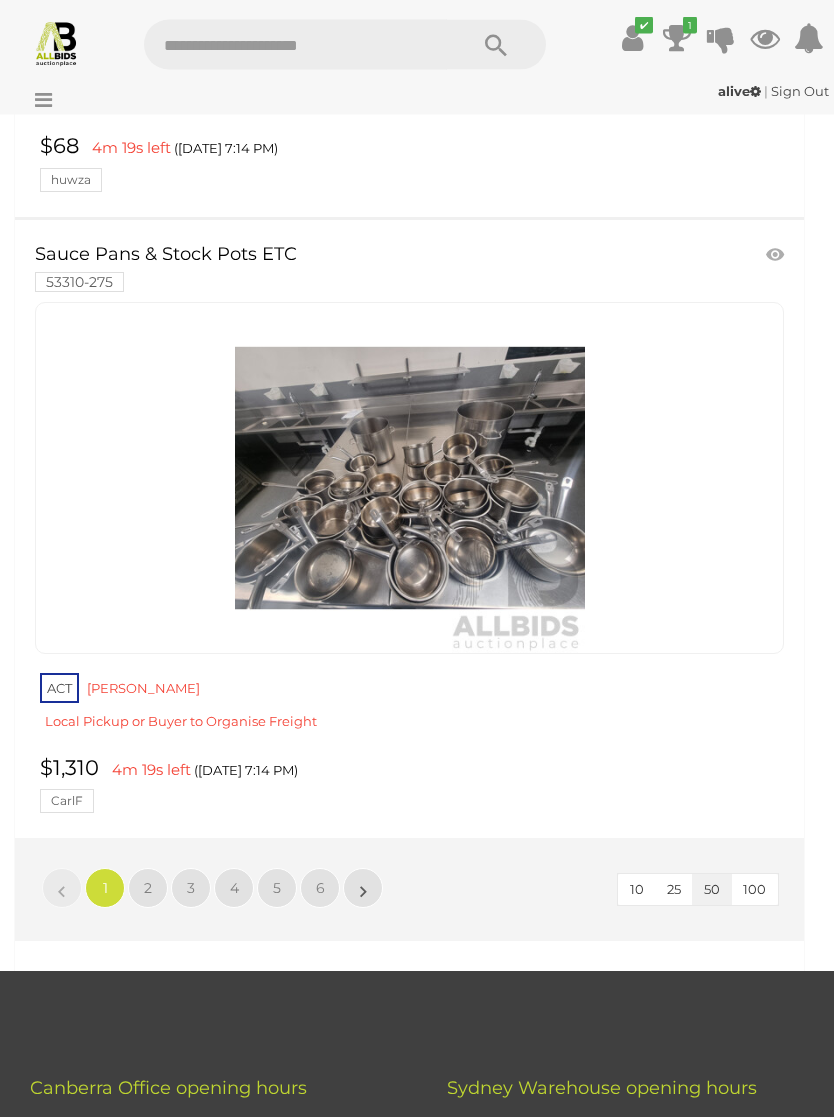 scroll, scrollTop: 31263, scrollLeft: 0, axis: vertical 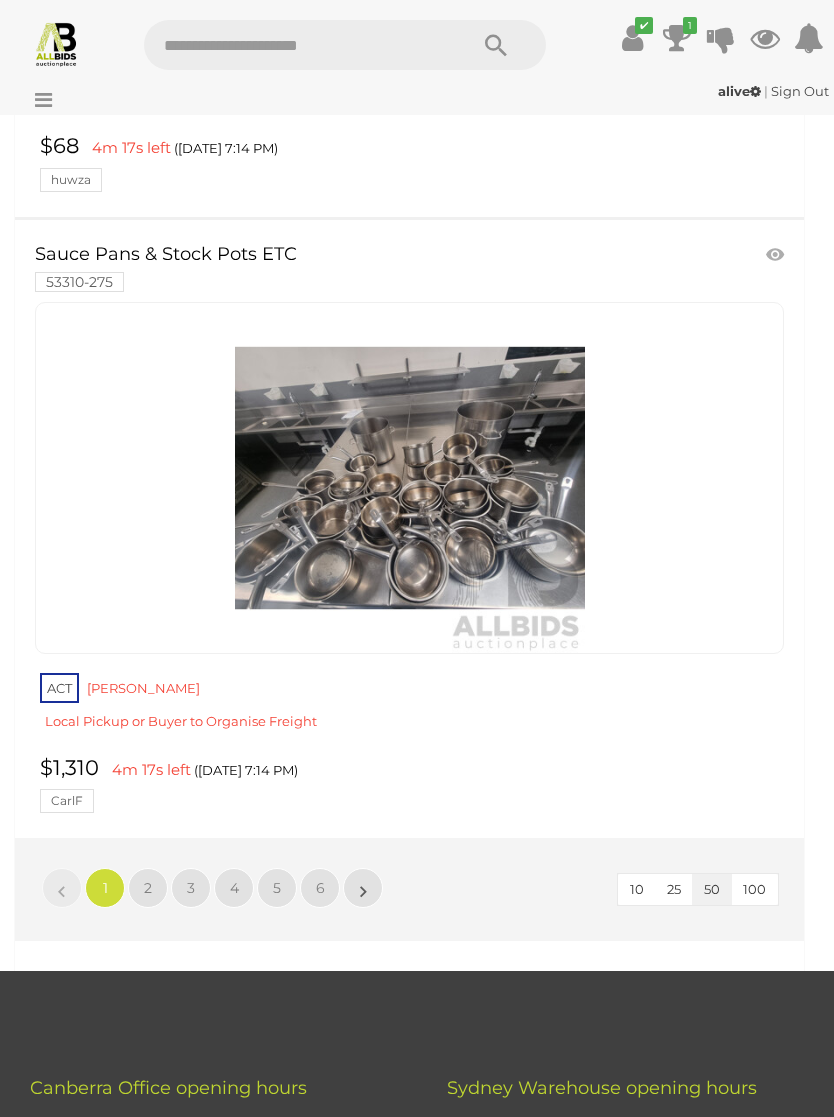 click on "100" at bounding box center (754, 889) 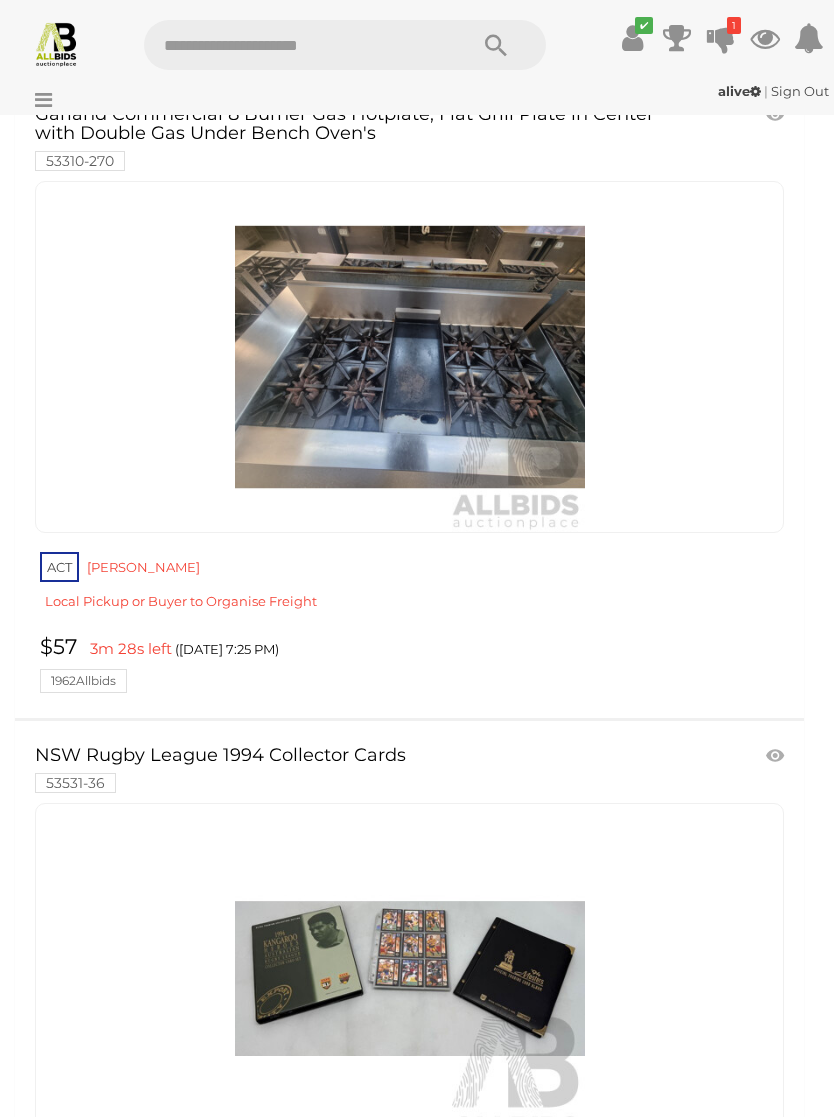scroll, scrollTop: 51436, scrollLeft: 0, axis: vertical 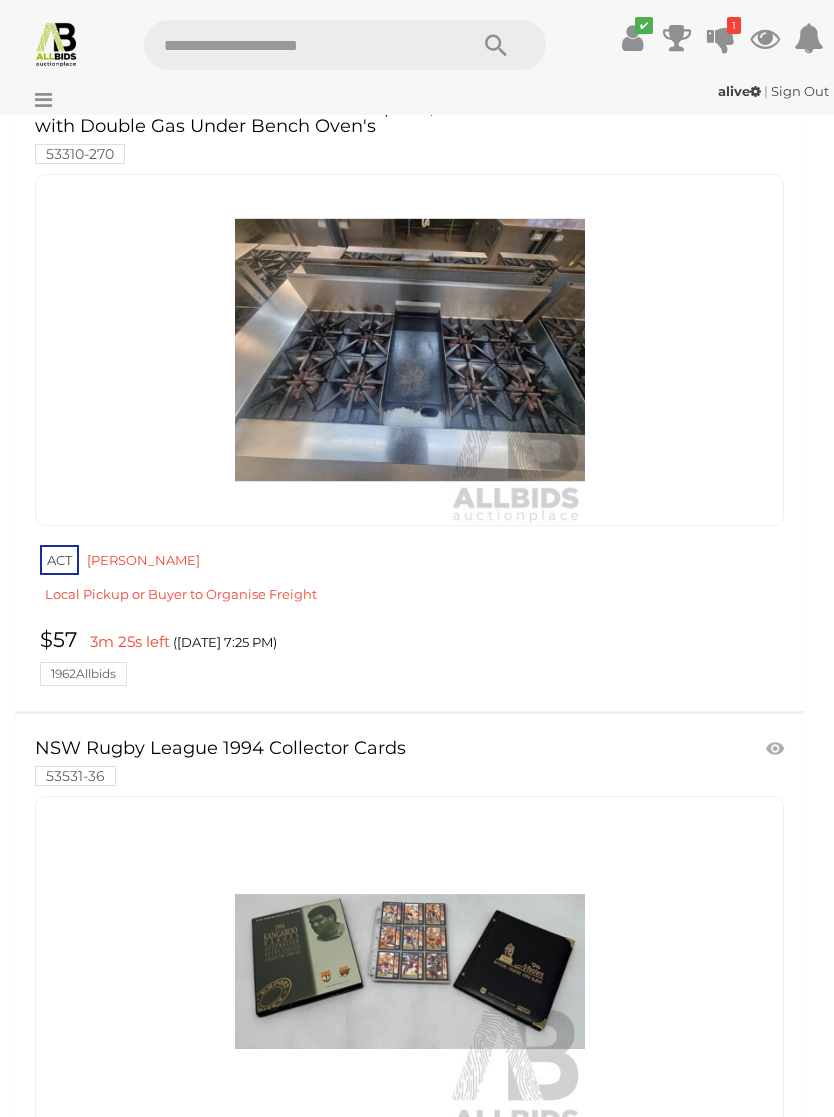click on "1" at bounding box center [734, 25] 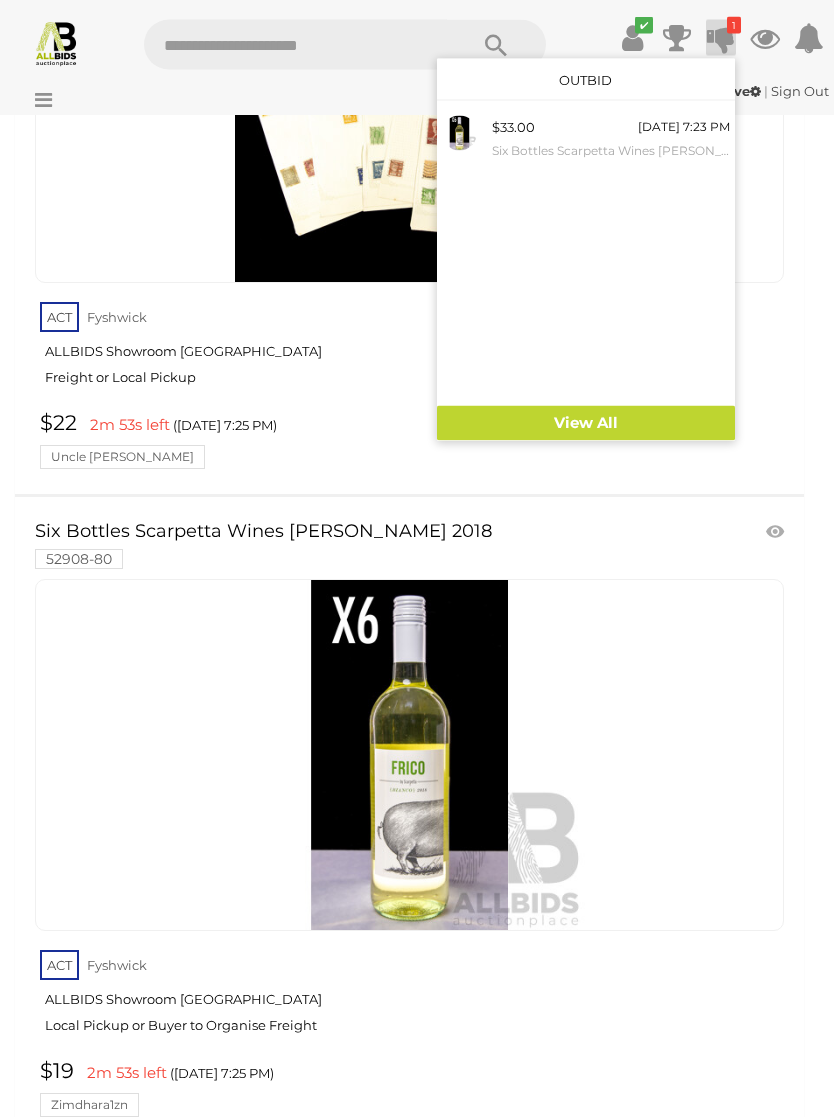 scroll, scrollTop: 49075, scrollLeft: 0, axis: vertical 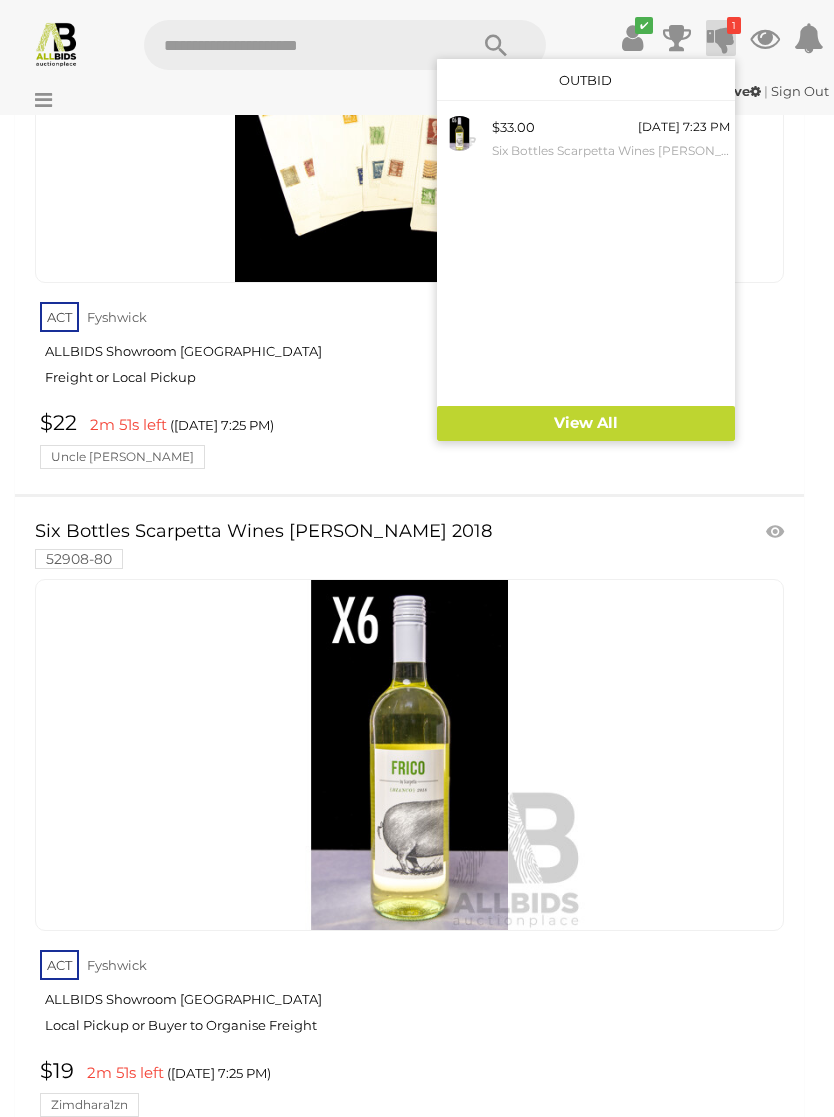 click at bounding box center (417, 558) 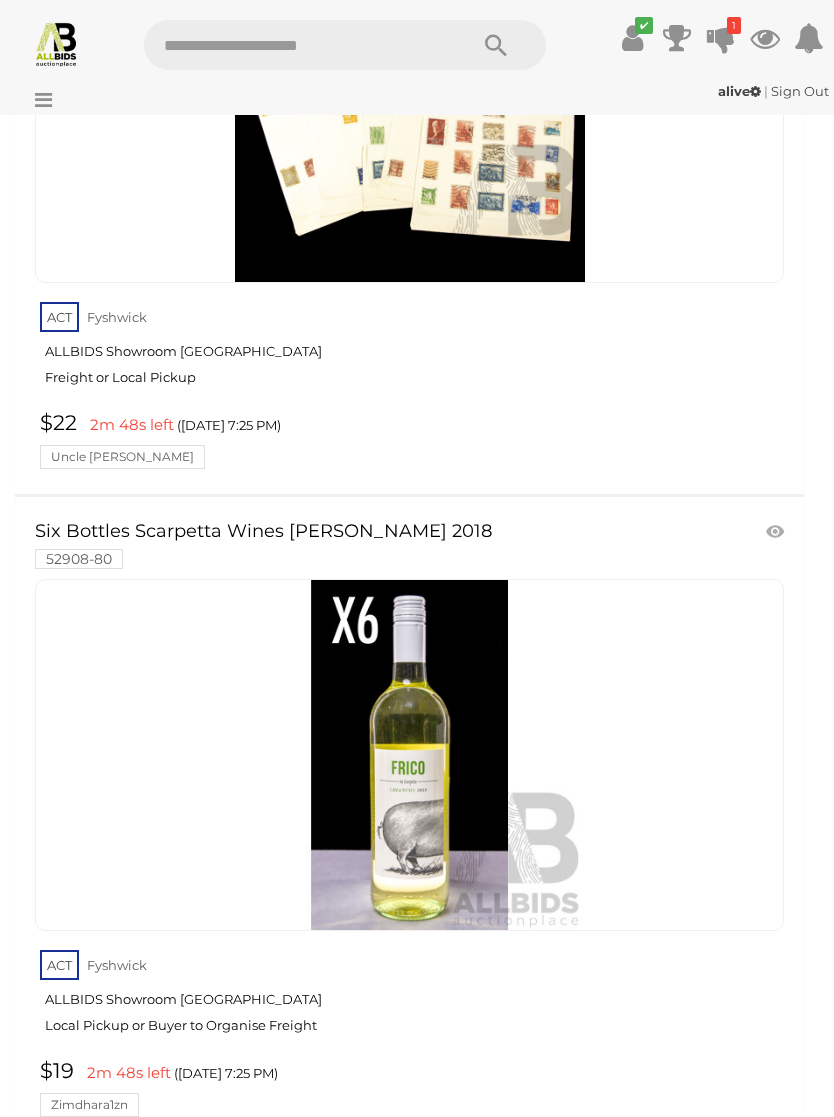 click at bounding box center (410, 755) 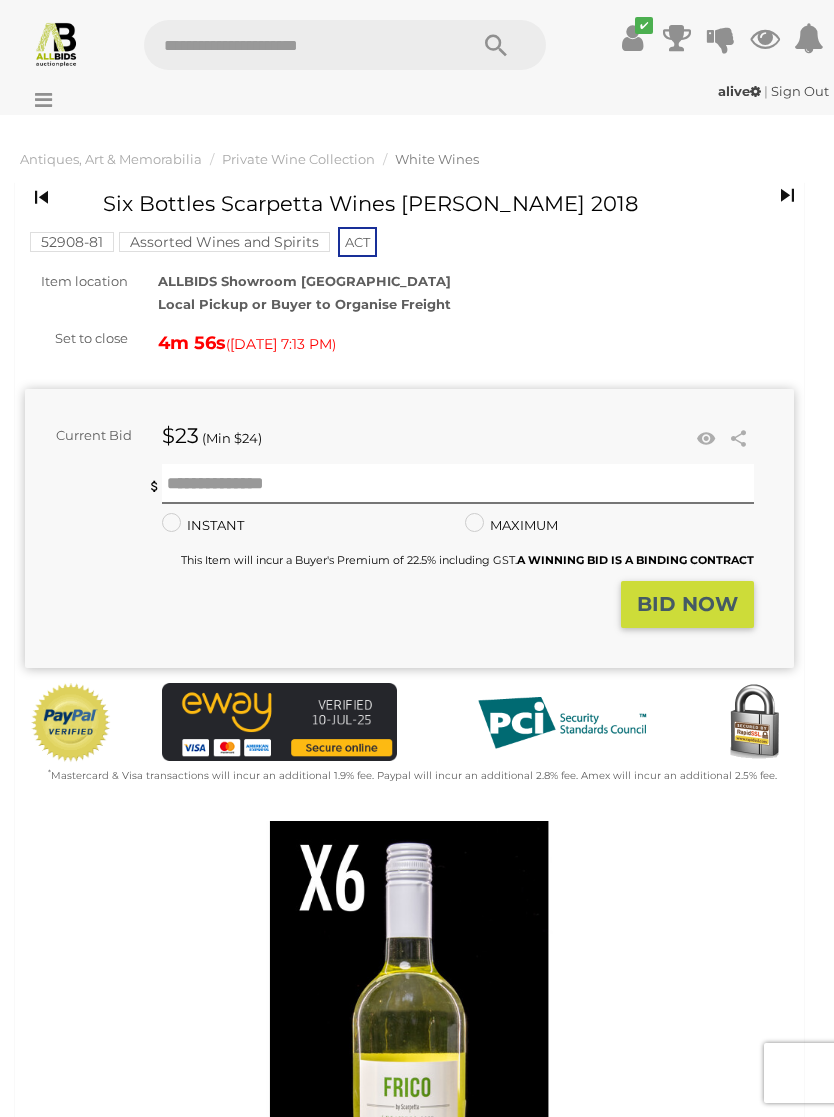 scroll, scrollTop: 0, scrollLeft: 0, axis: both 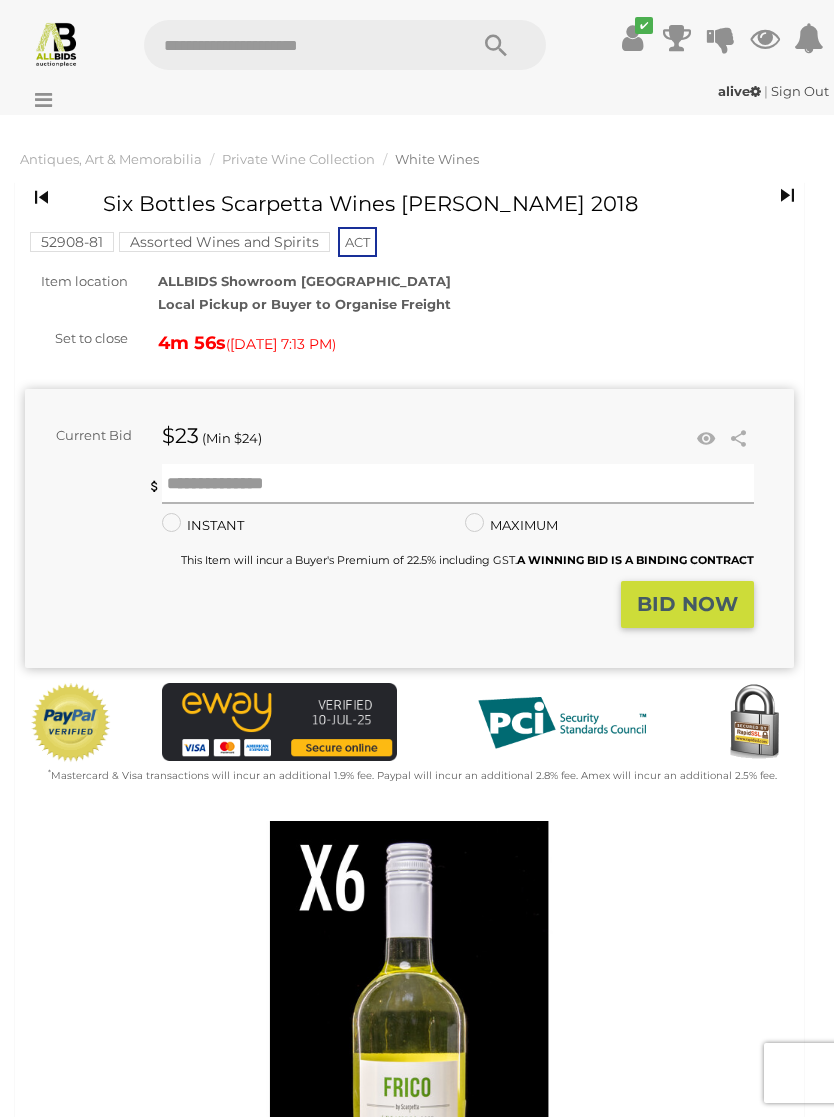 click at bounding box center [458, 484] 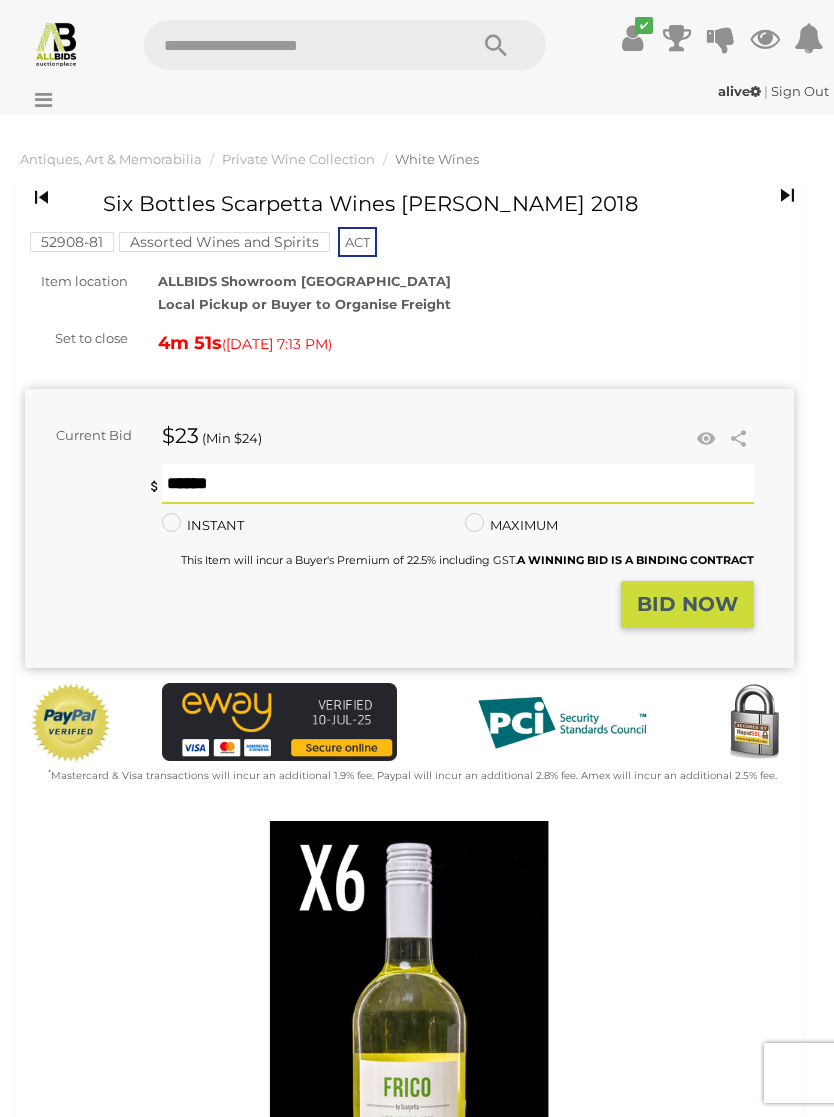 type on "**" 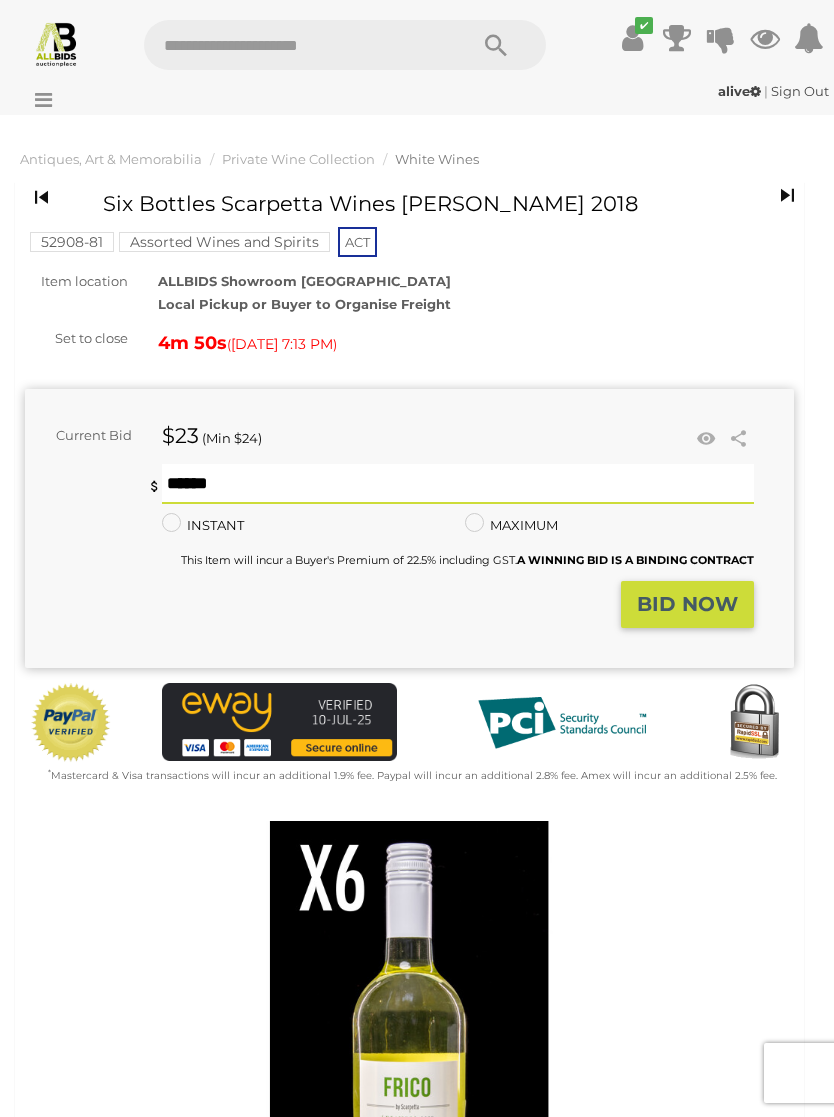 click on "BID NOW" at bounding box center [687, 604] 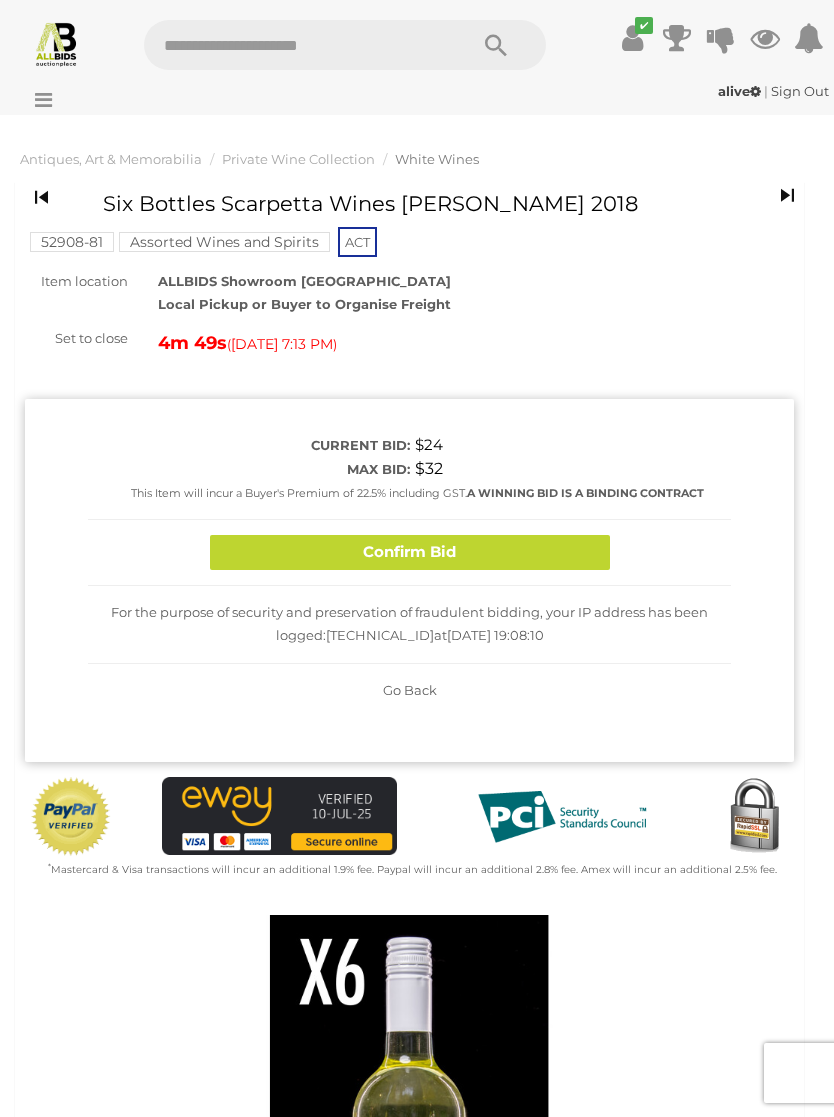 click on "Confirm Bid" at bounding box center [410, 552] 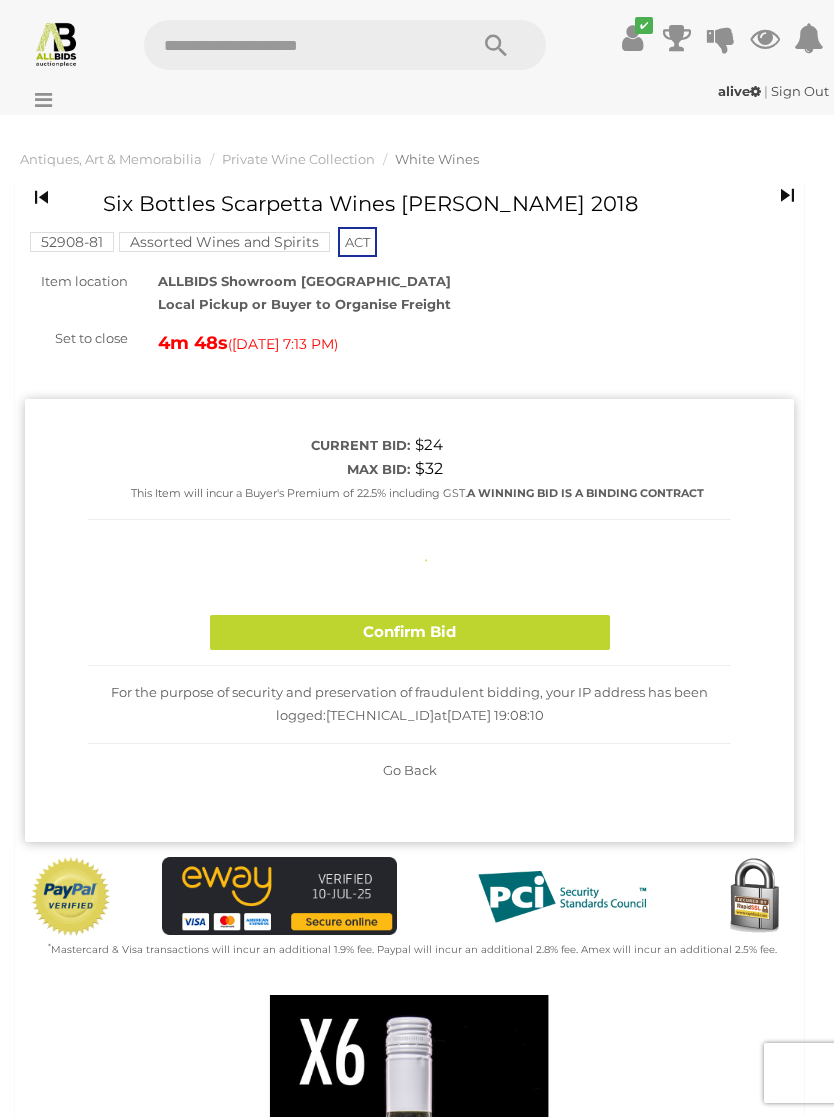 type 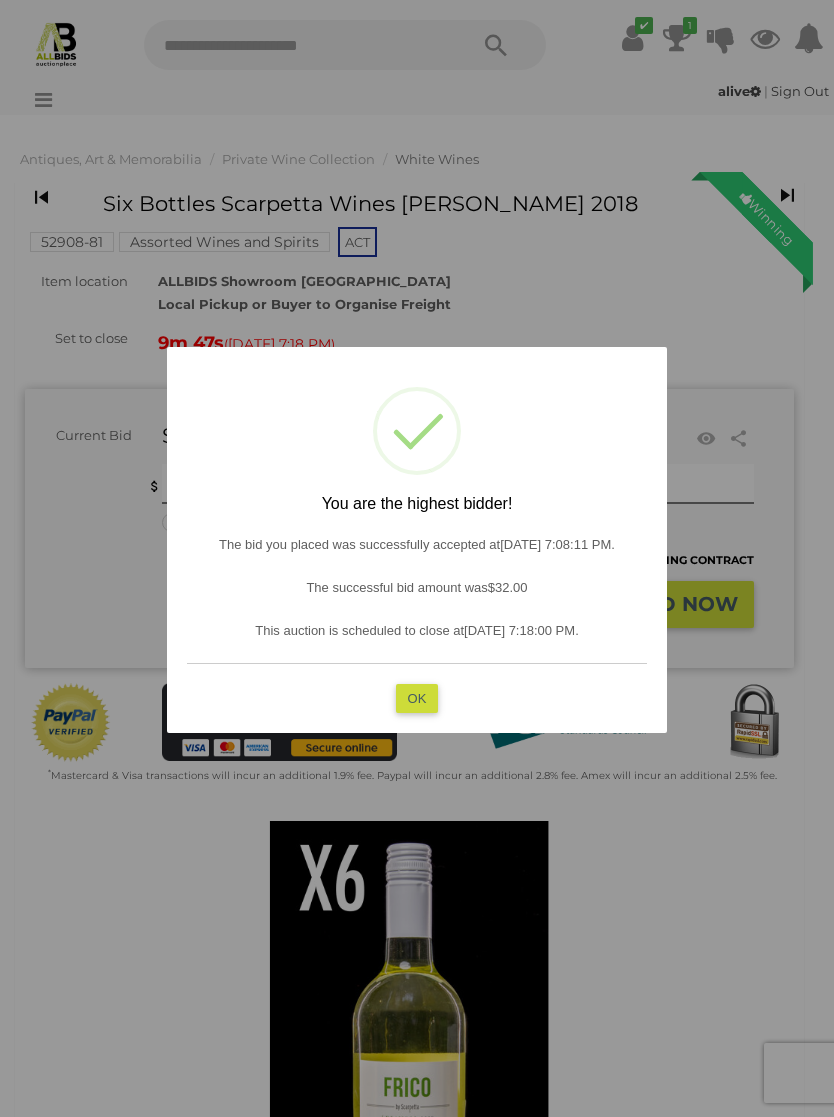 click on "OK" at bounding box center [417, 697] 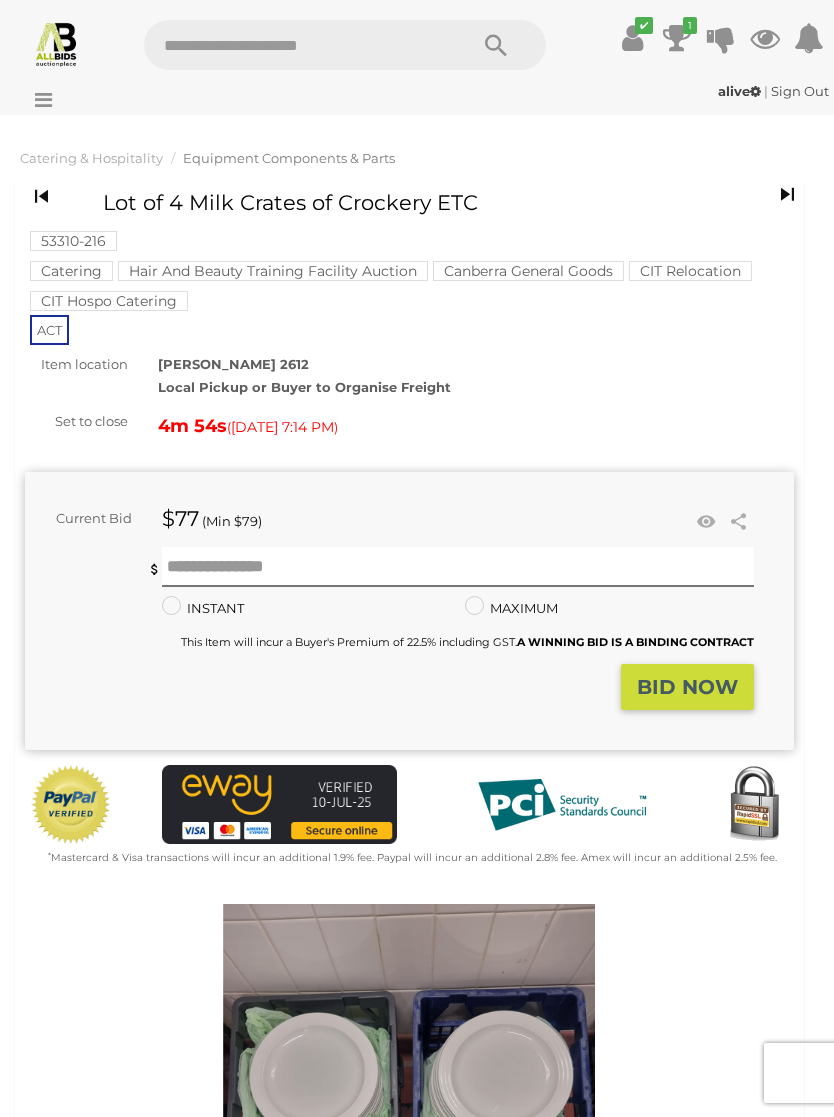 scroll, scrollTop: 0, scrollLeft: 0, axis: both 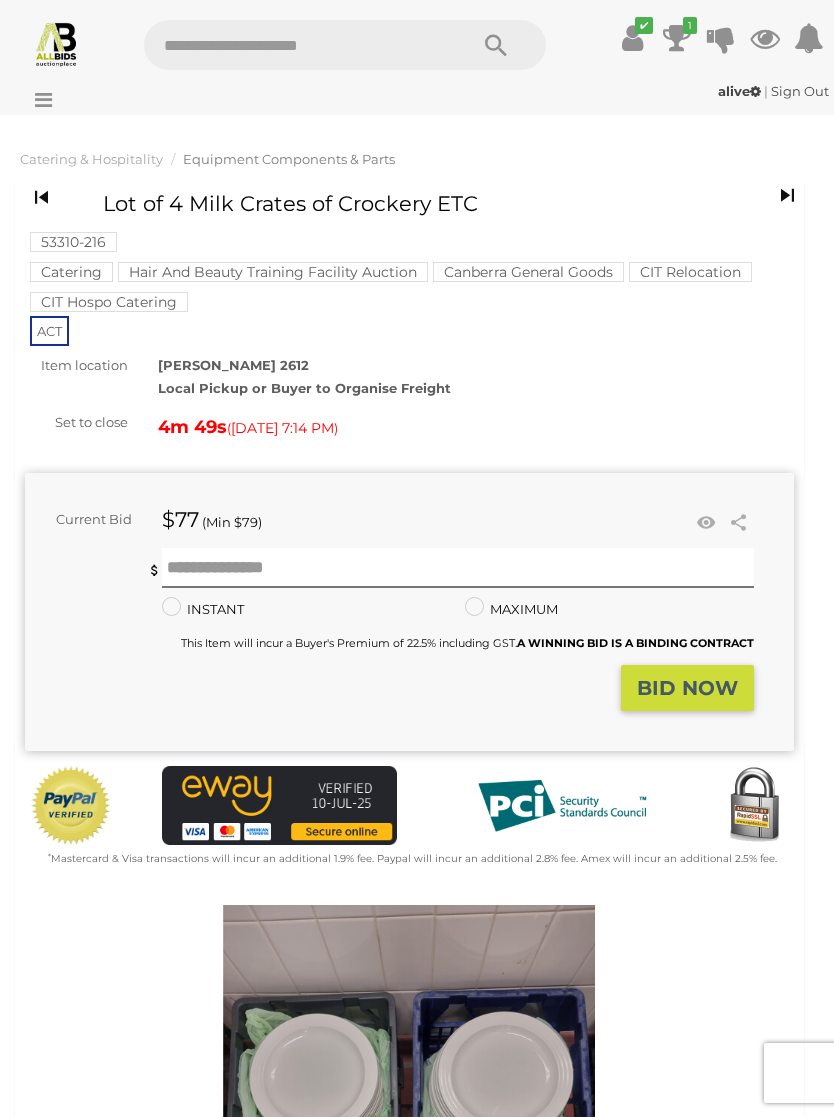 click on "Canberra General Goods" at bounding box center (528, 272) 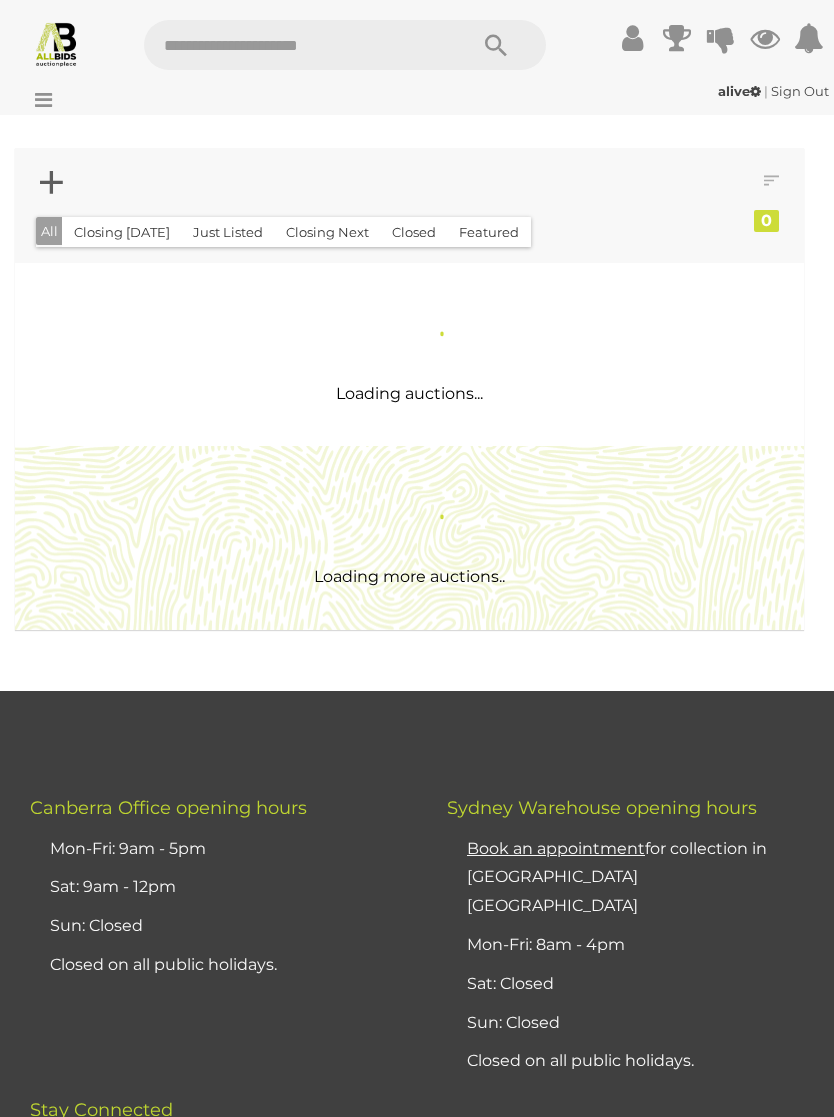 scroll, scrollTop: 0, scrollLeft: 0, axis: both 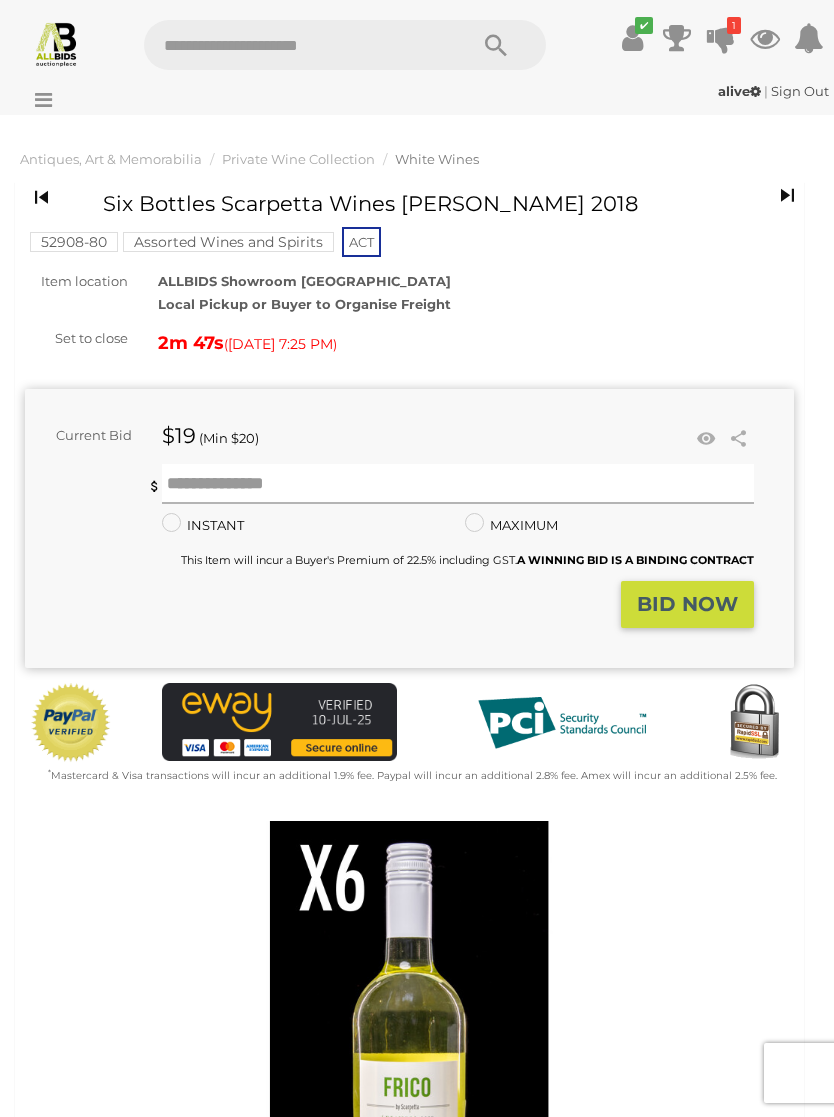 click at bounding box center [458, 484] 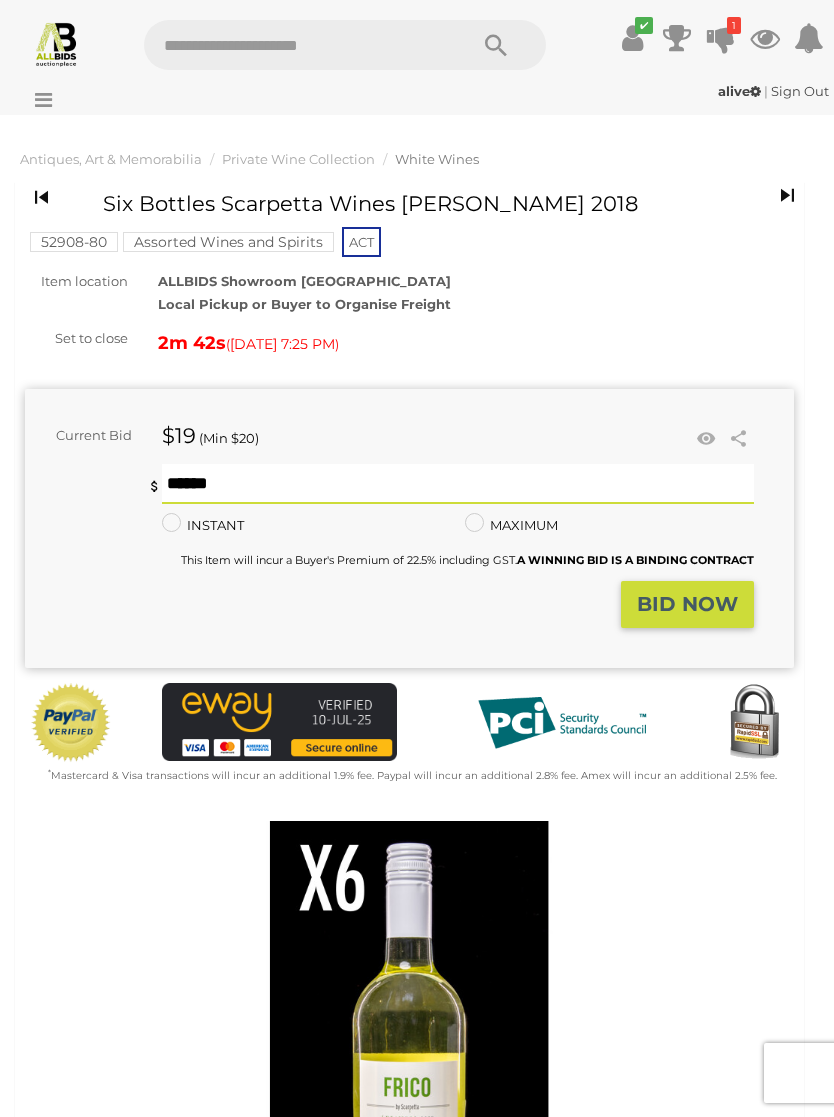 type on "**" 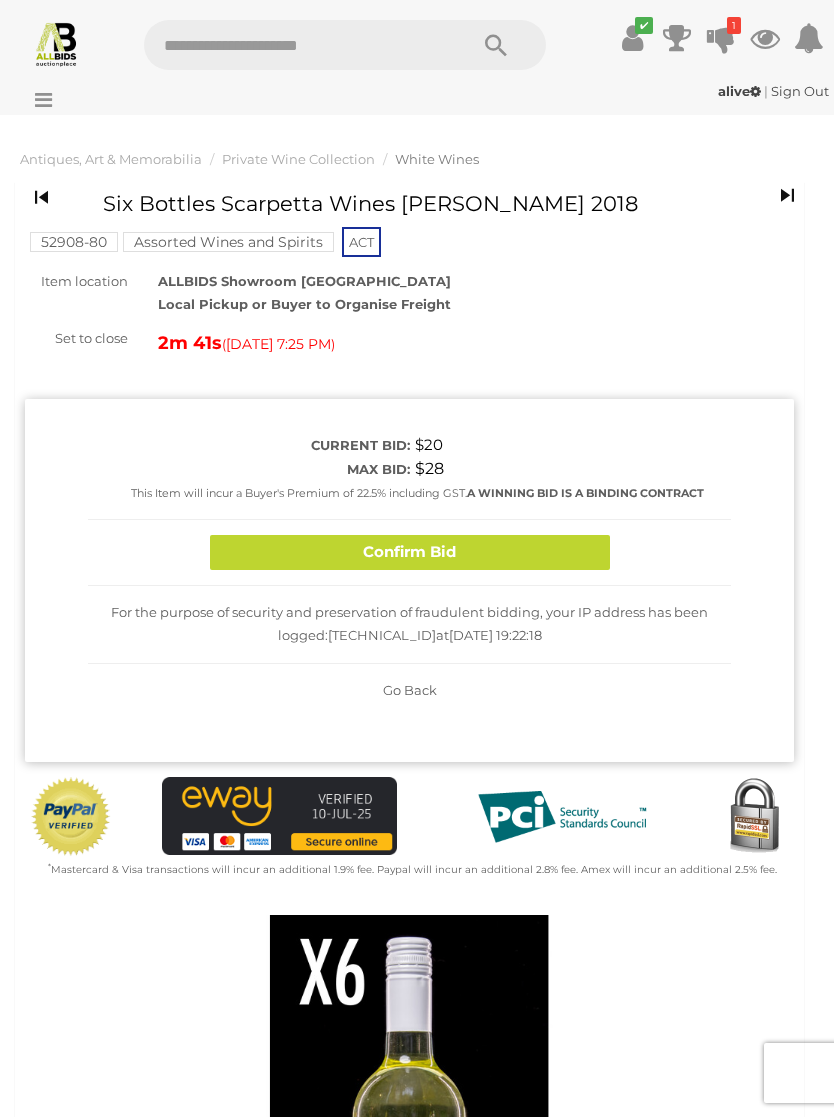 click on "Confirm Bid" at bounding box center (410, 552) 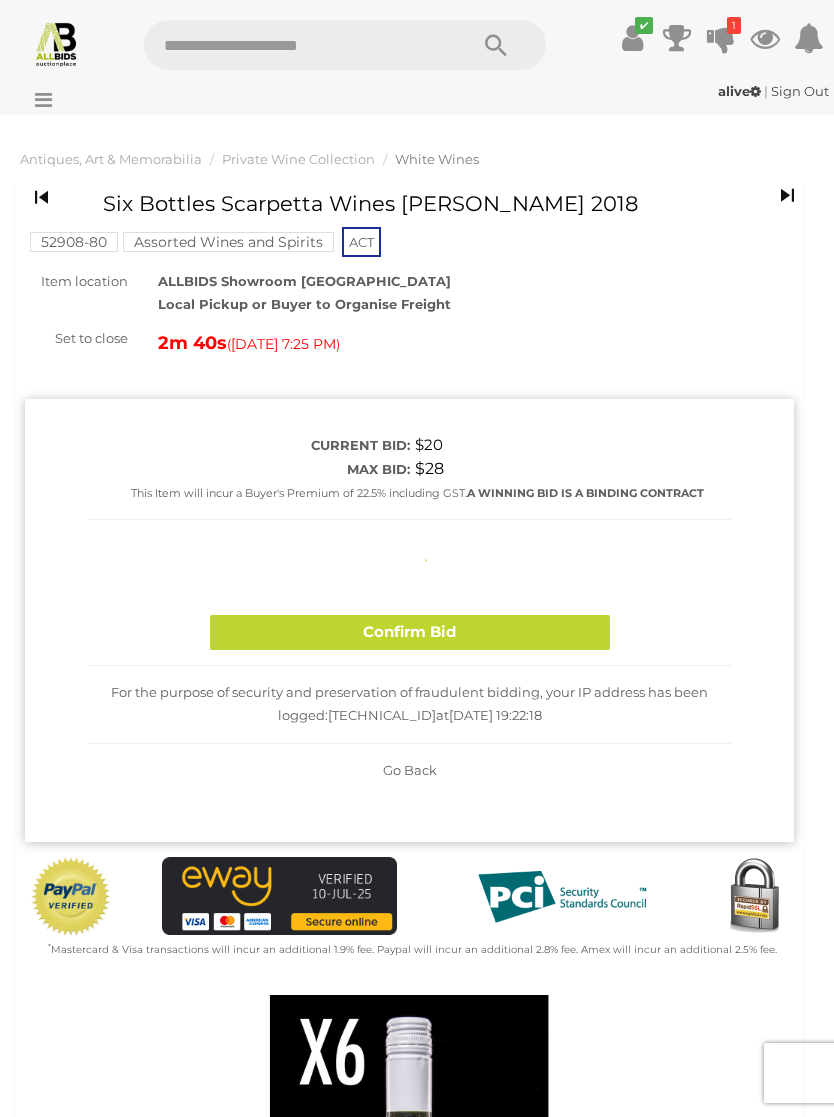 type 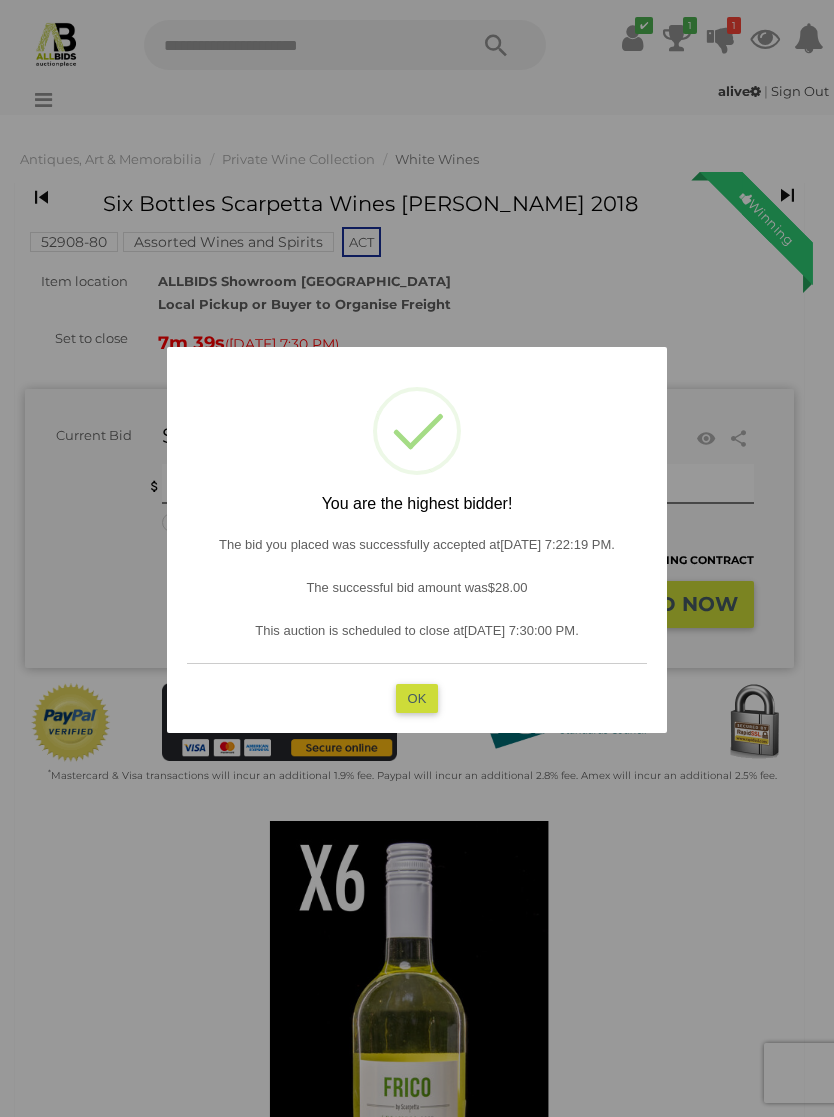 scroll, scrollTop: 3, scrollLeft: 0, axis: vertical 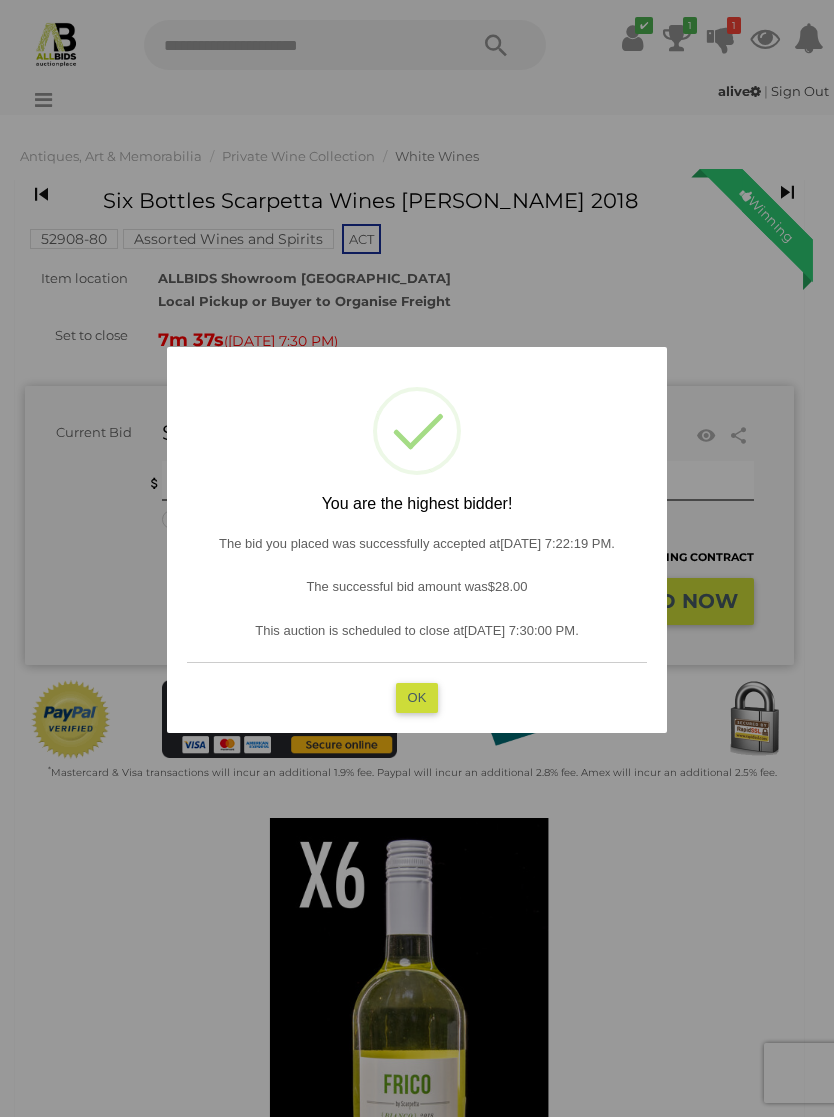 click on "OK" at bounding box center (417, 697) 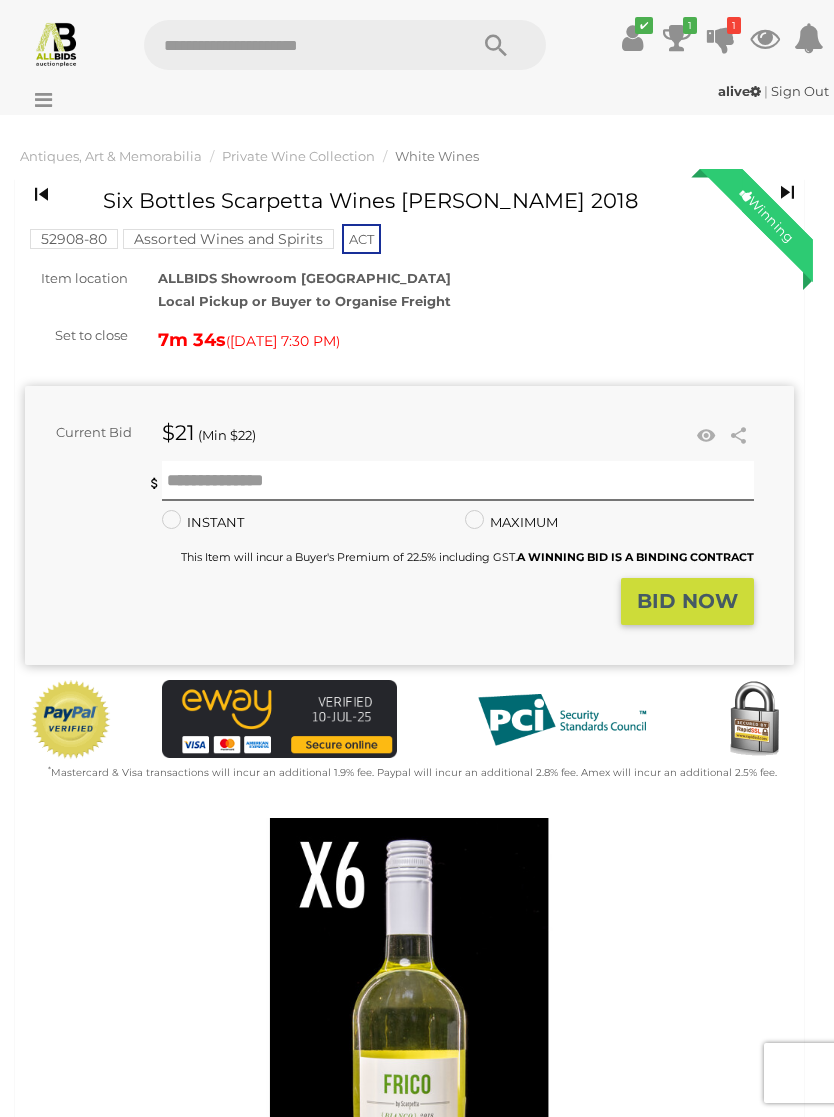 click on "Assorted Wines and Spirits" at bounding box center (228, 239) 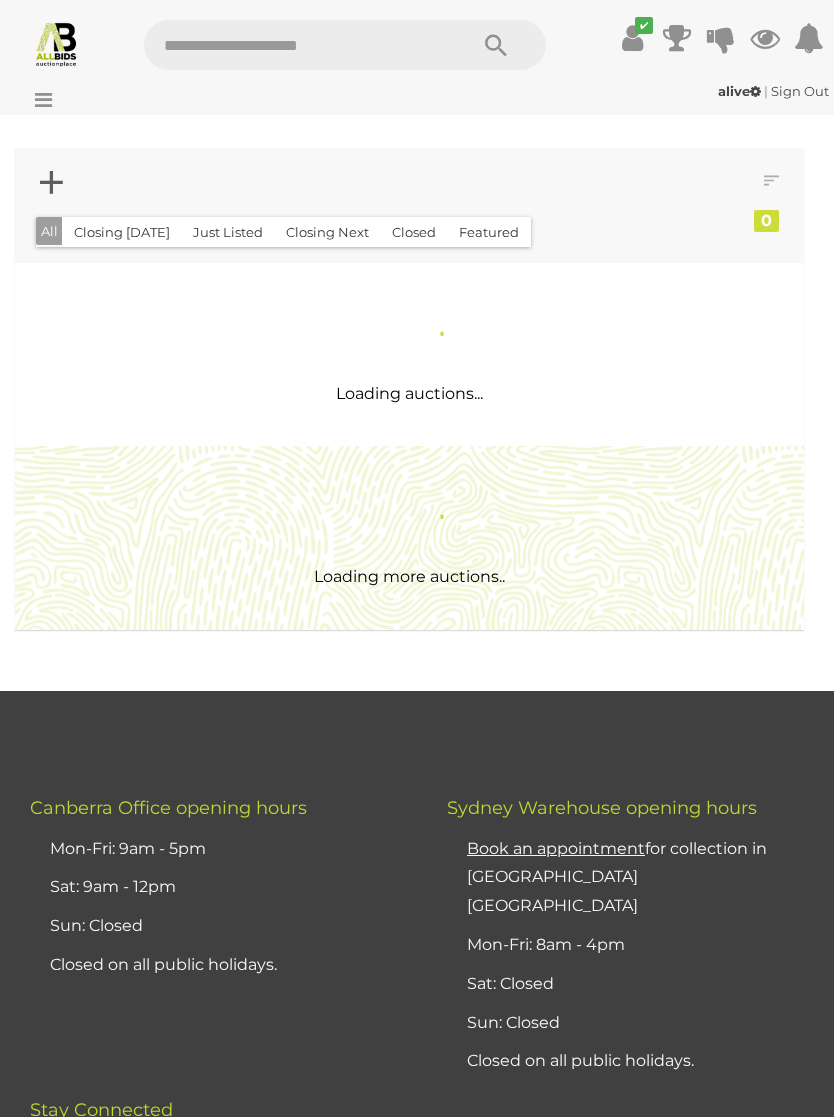 scroll, scrollTop: 0, scrollLeft: 0, axis: both 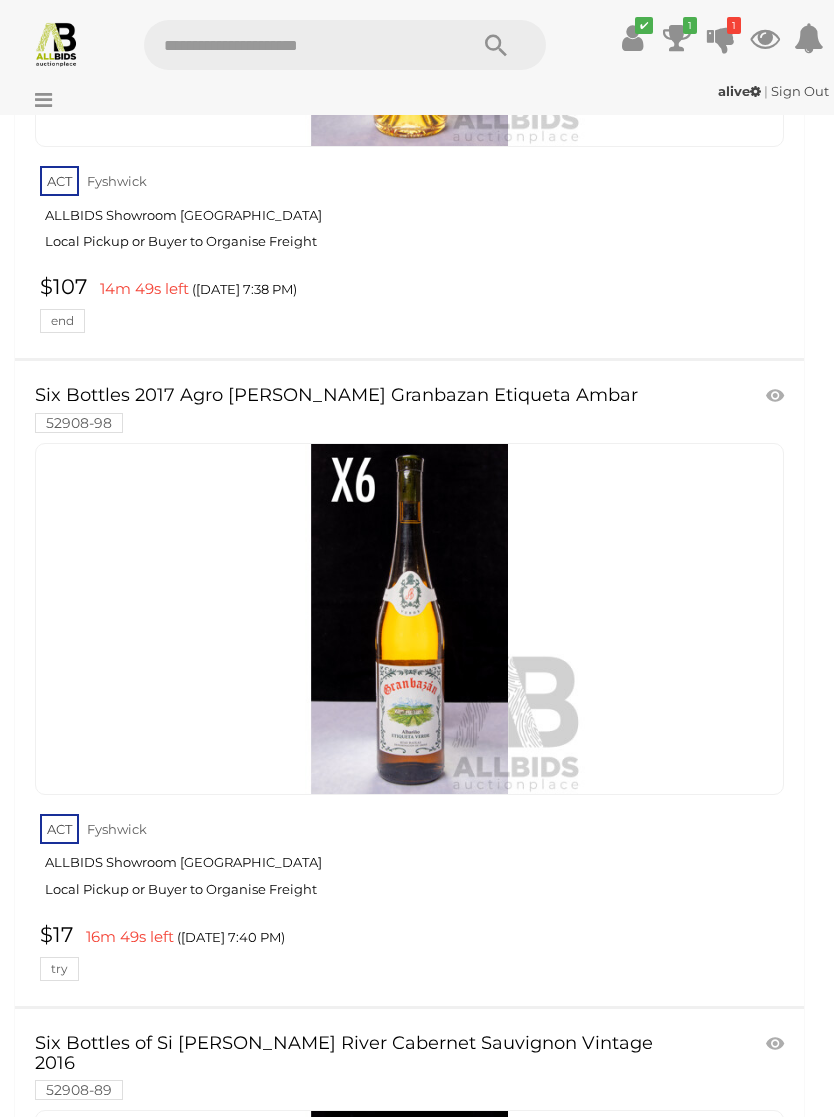 click at bounding box center (410, 619) 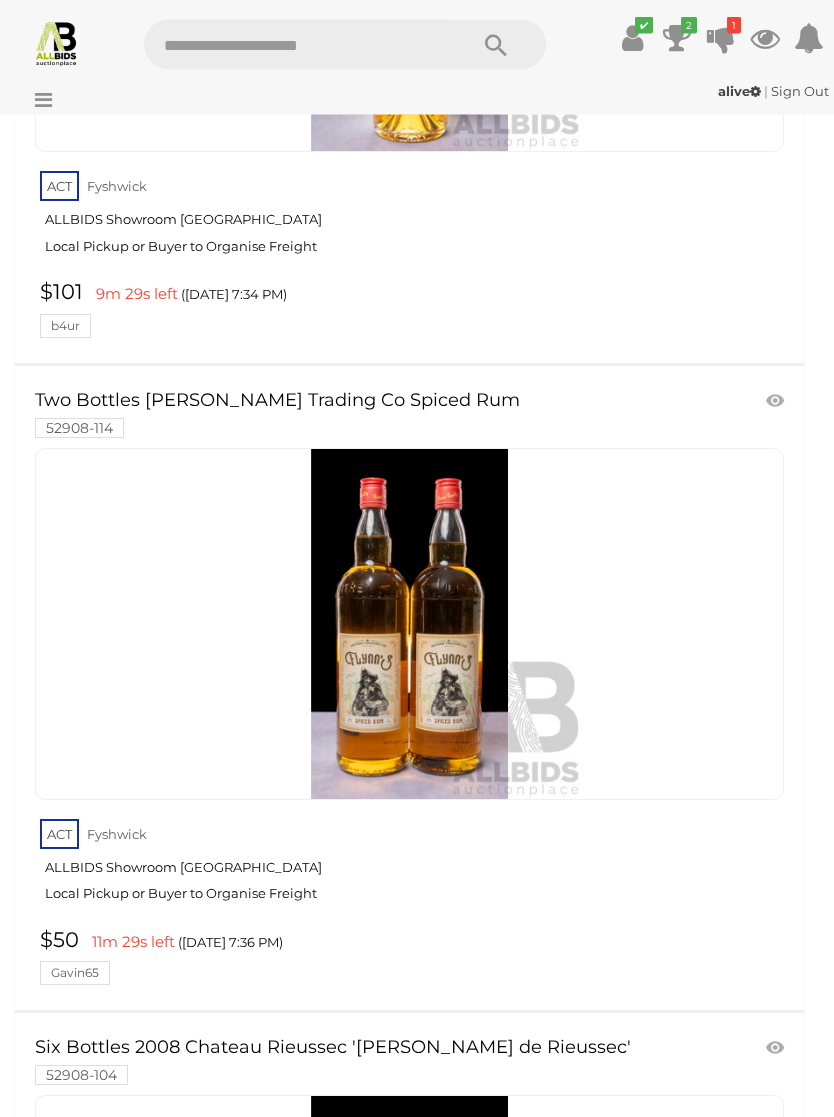 scroll, scrollTop: 6436, scrollLeft: 0, axis: vertical 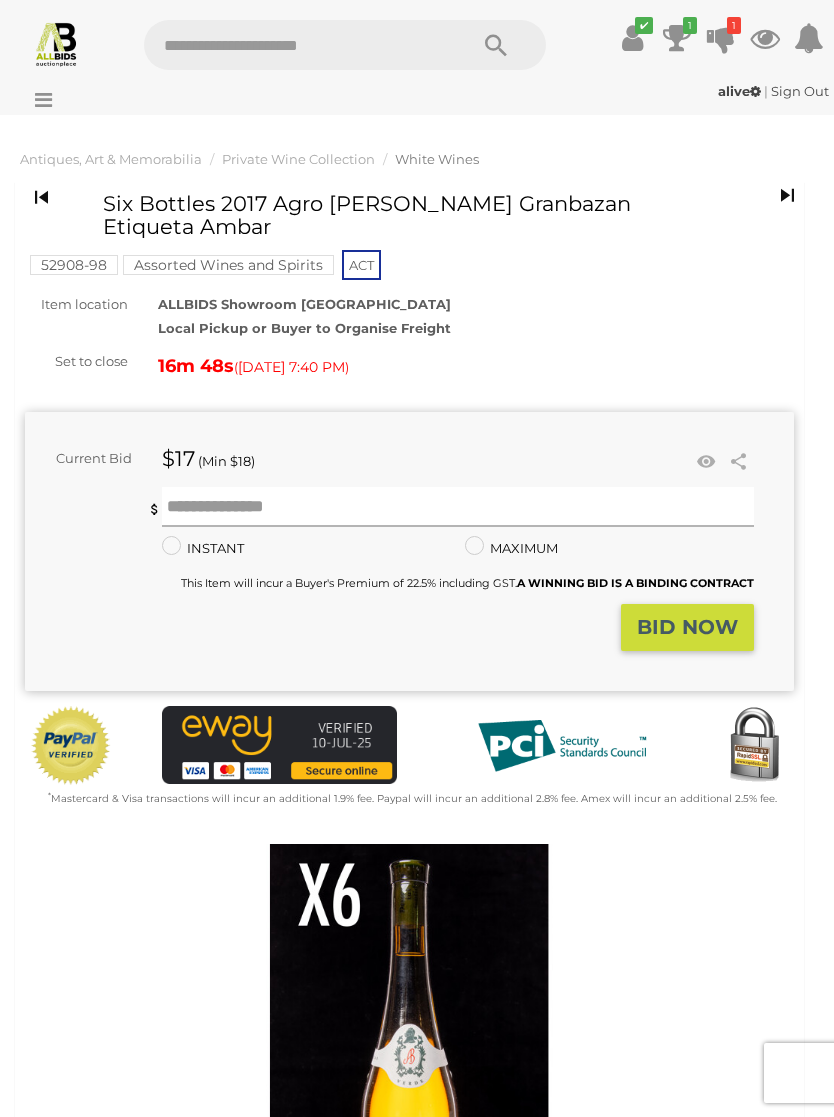 click at bounding box center (458, 507) 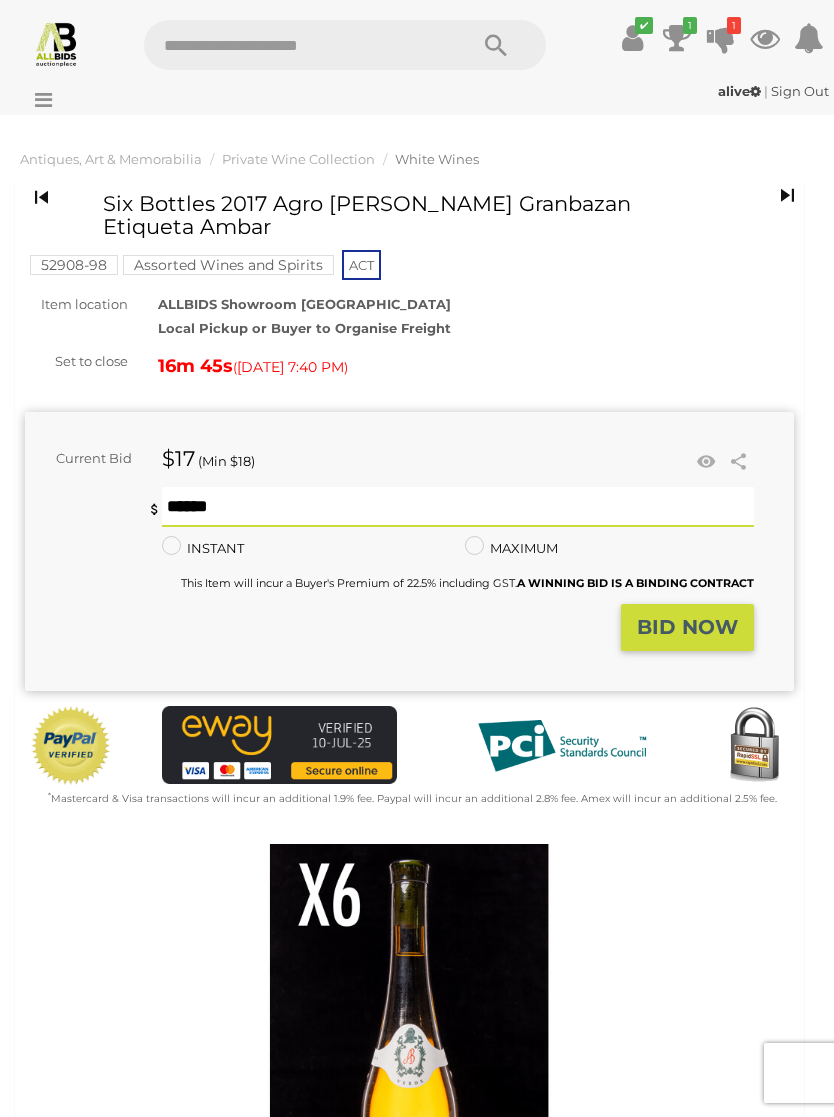 type on "**" 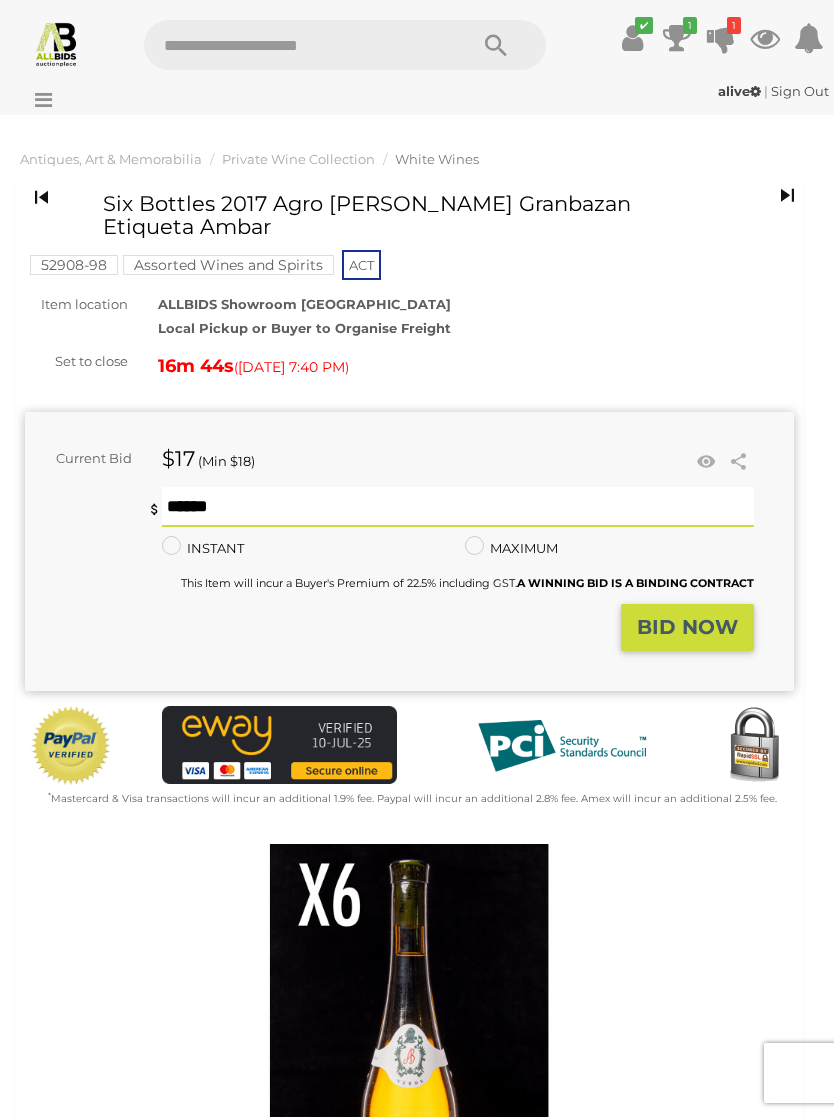 click on "BID NOW" at bounding box center (687, 627) 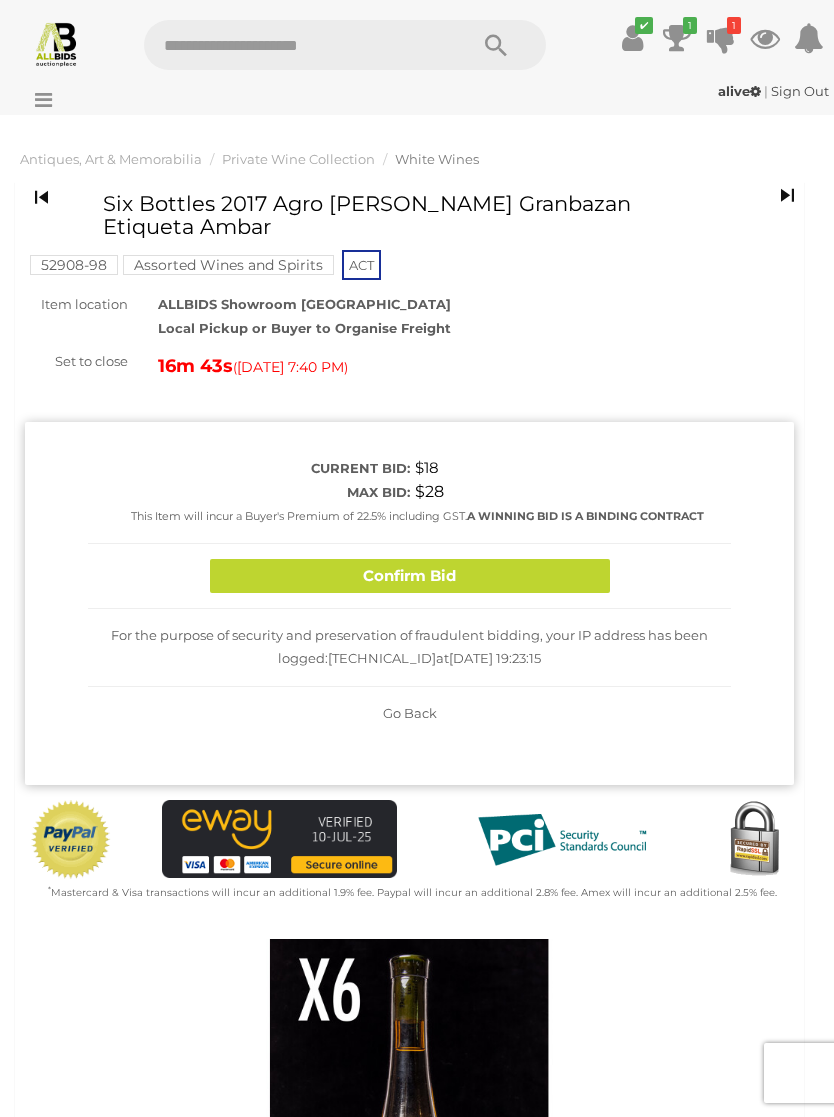 click on "Confirm Bid" at bounding box center (410, 576) 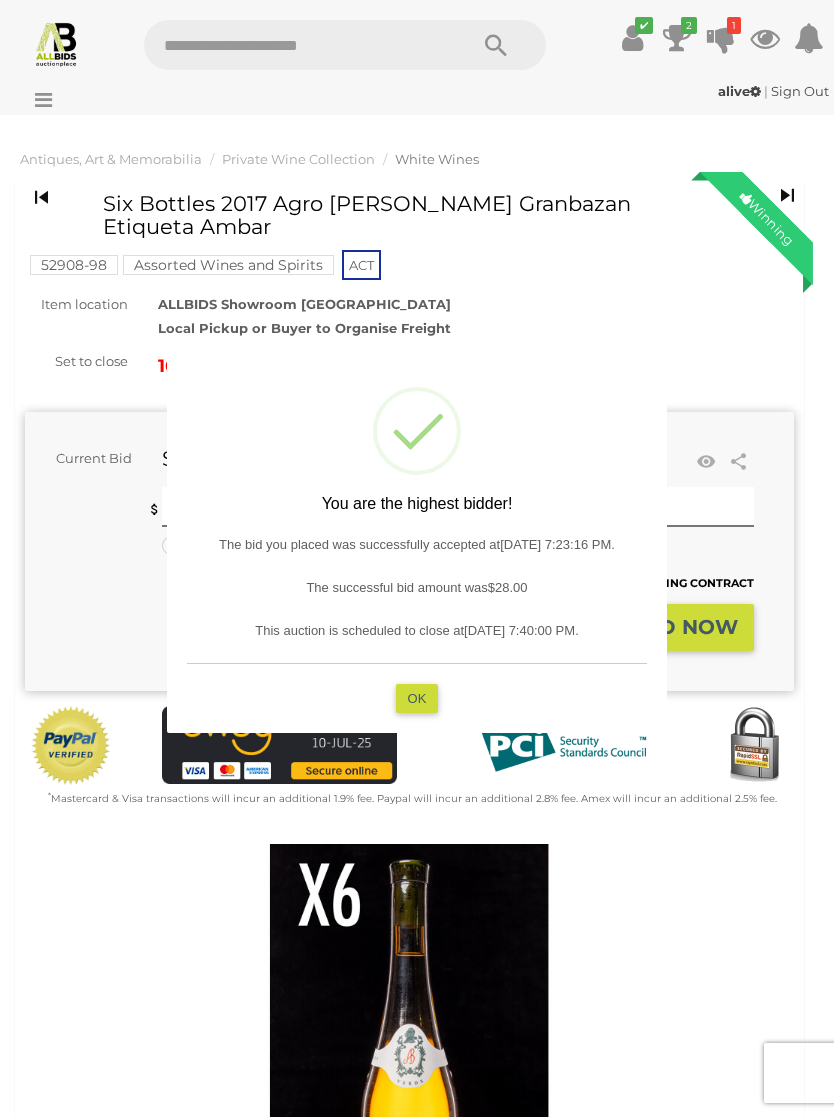 type 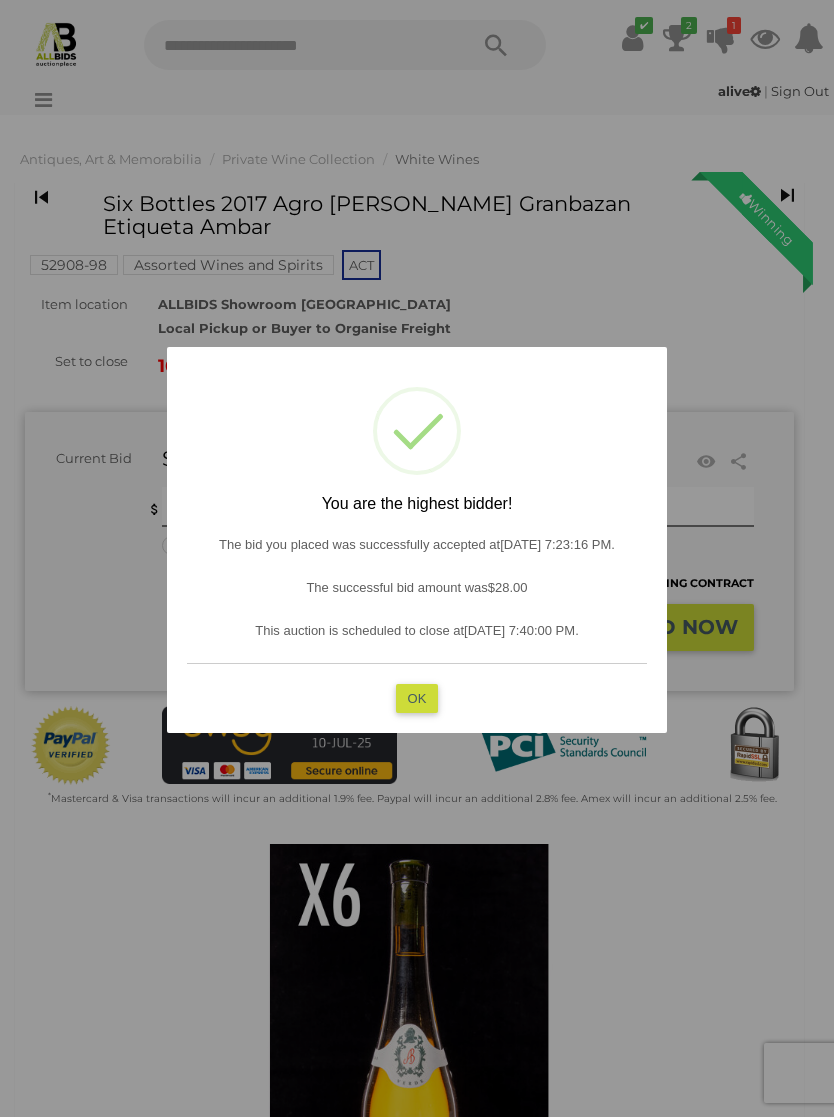 click on "OK" at bounding box center (417, 697) 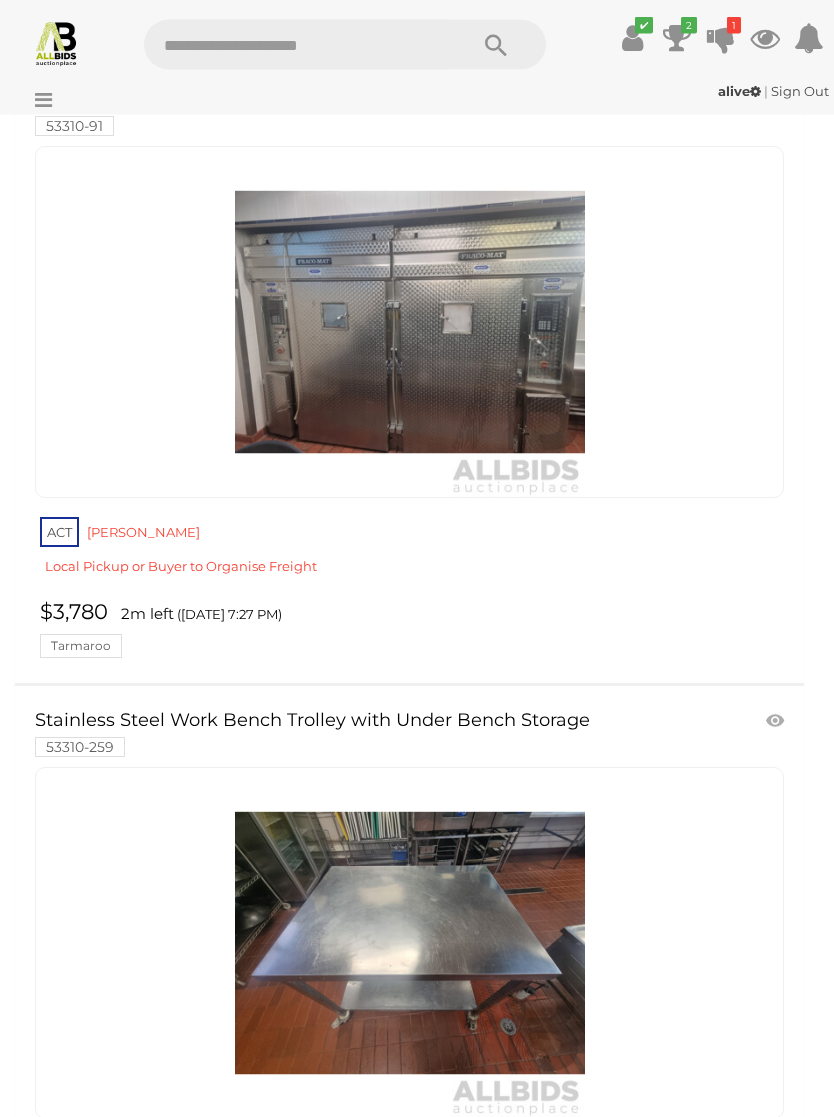 scroll, scrollTop: 9806, scrollLeft: 0, axis: vertical 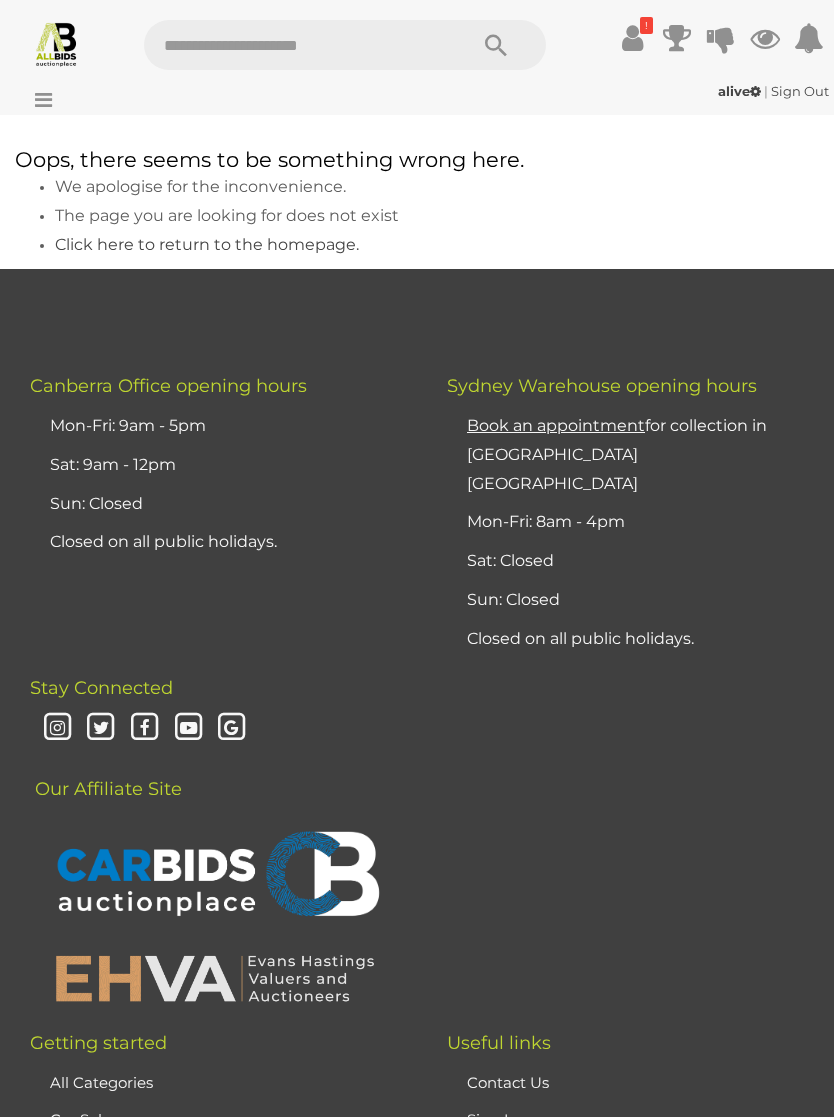 click at bounding box center [632, 38] 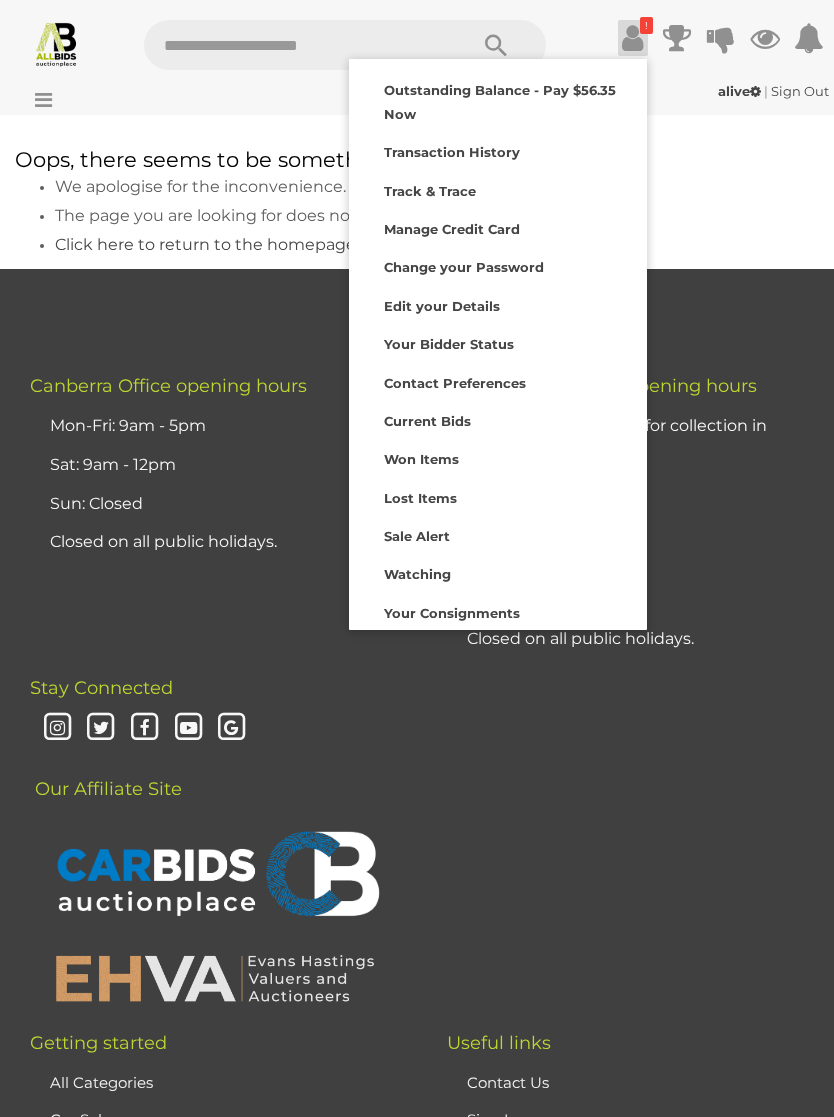click on "Outstanding Balance - Pay $56.35 Now" at bounding box center [500, 101] 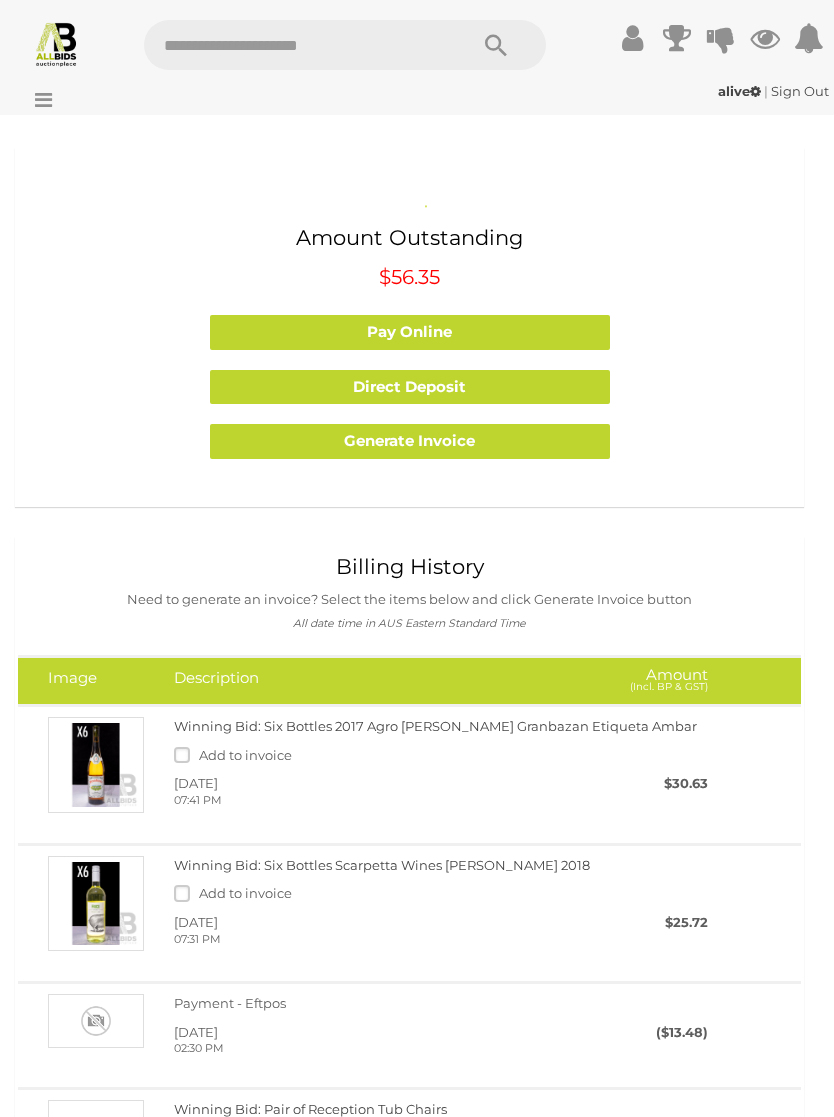 scroll, scrollTop: 0, scrollLeft: 0, axis: both 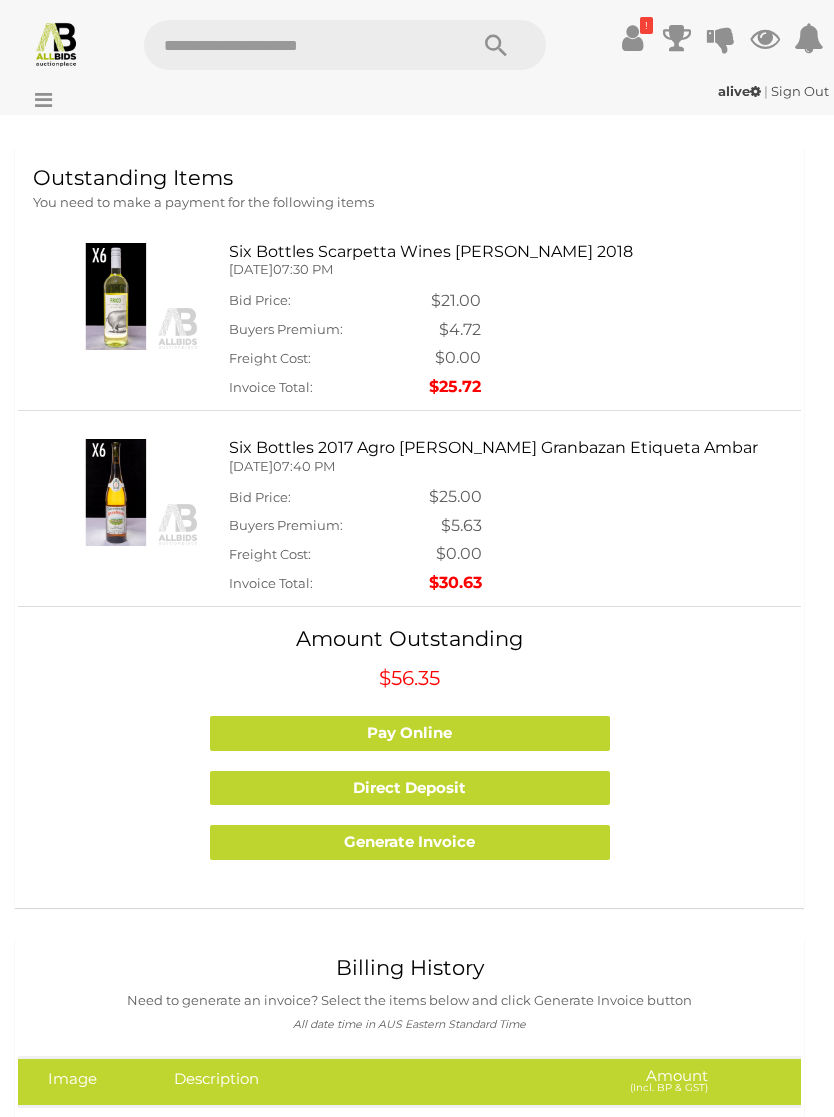 click on "Thursday, July 10, 2025    07:30 PM" at bounding box center (507, 269) 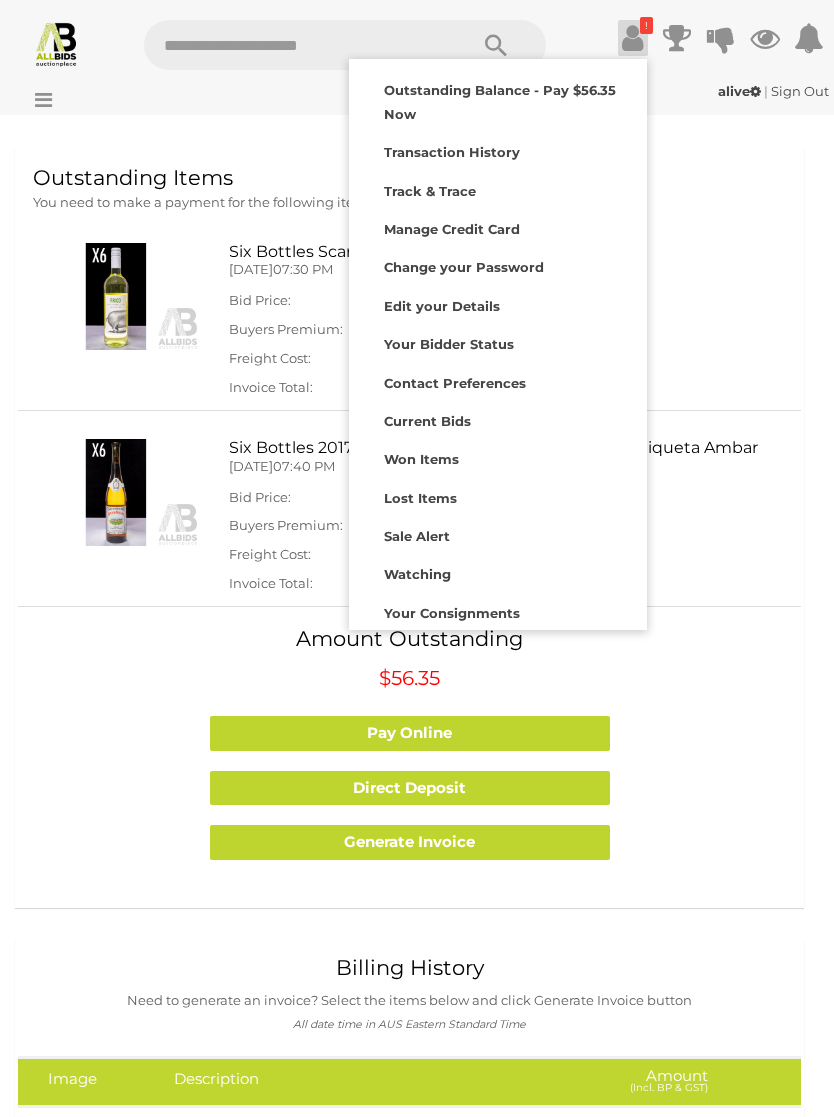 click on "Won Items" at bounding box center [421, 459] 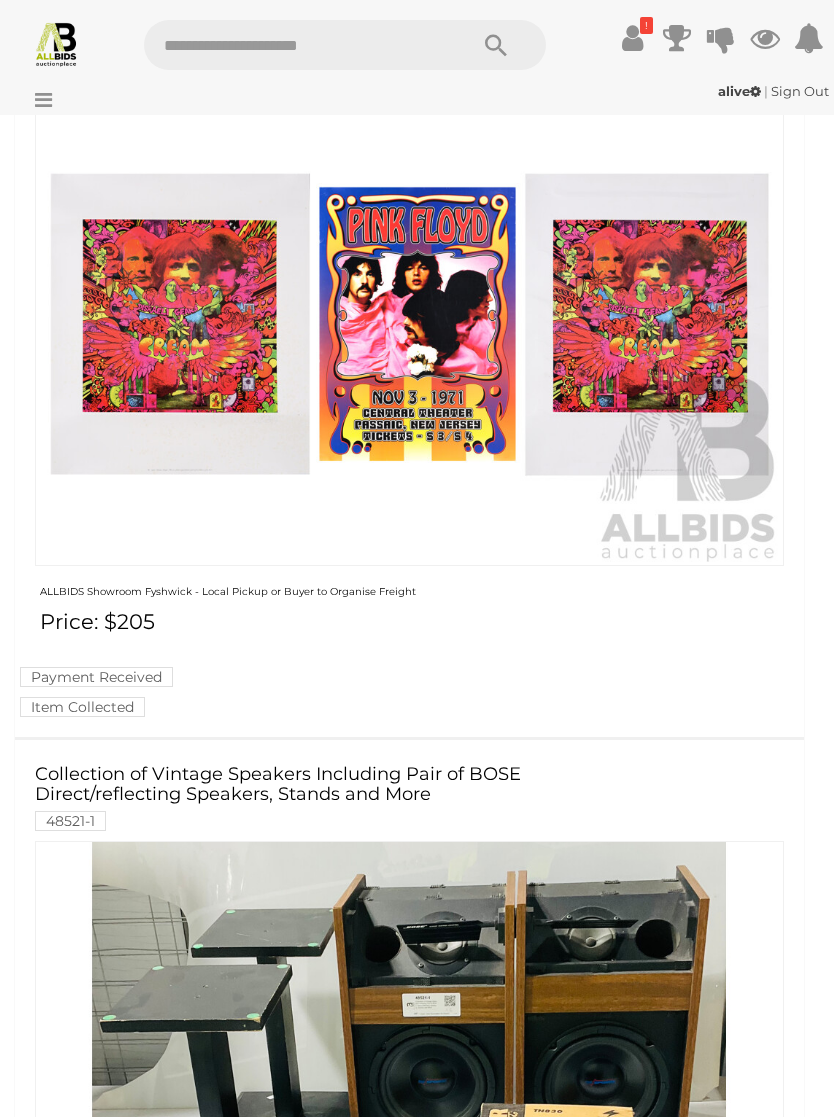 scroll, scrollTop: 5034, scrollLeft: 0, axis: vertical 